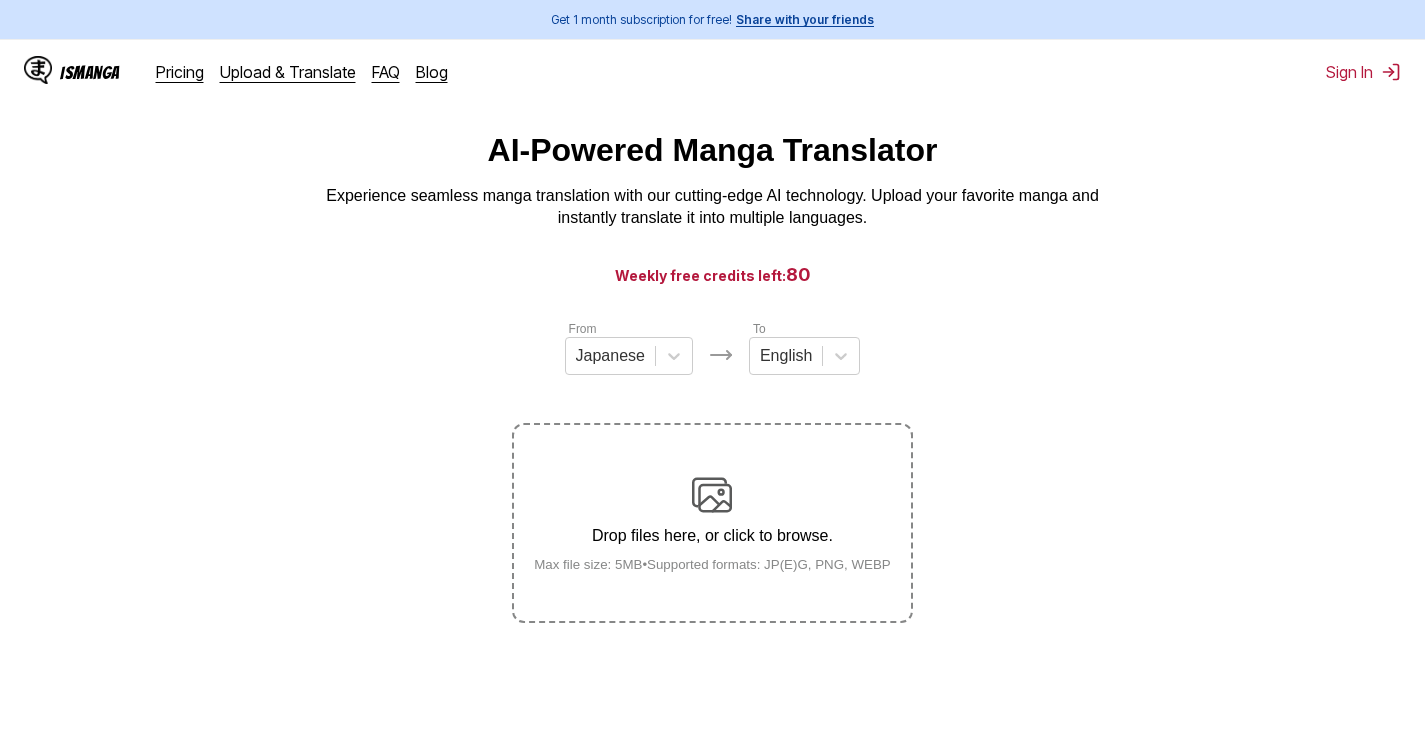 scroll, scrollTop: 0, scrollLeft: 0, axis: both 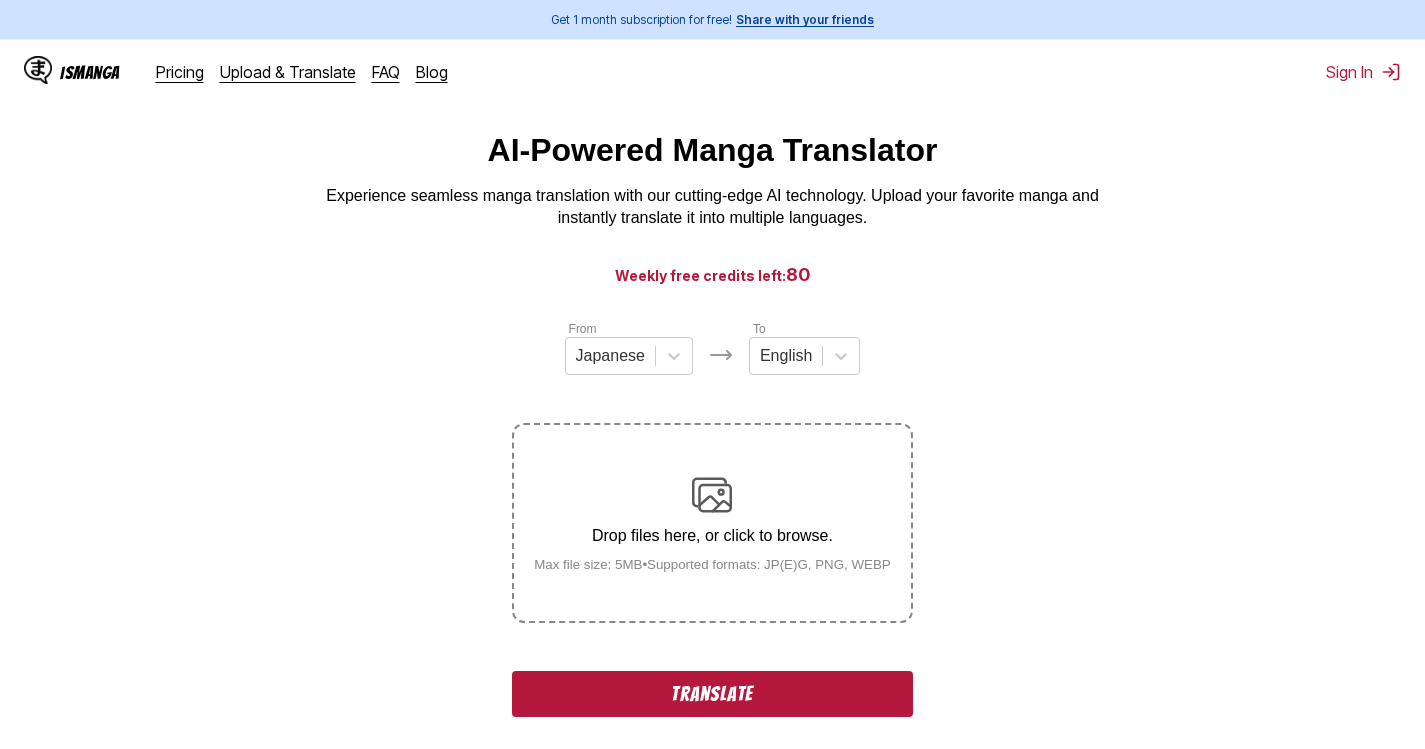 drag, startPoint x: 714, startPoint y: 697, endPoint x: 498, endPoint y: 703, distance: 216.08331 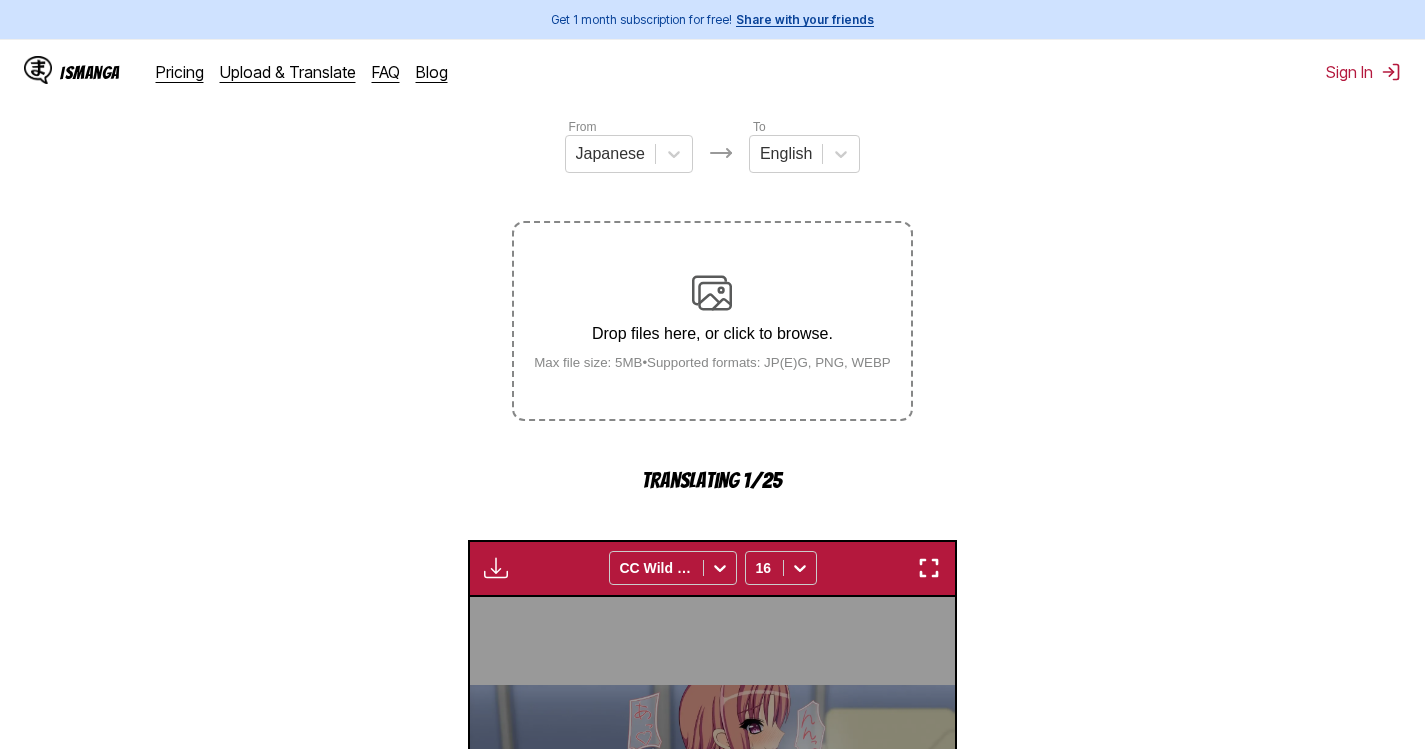 scroll, scrollTop: 94, scrollLeft: 0, axis: vertical 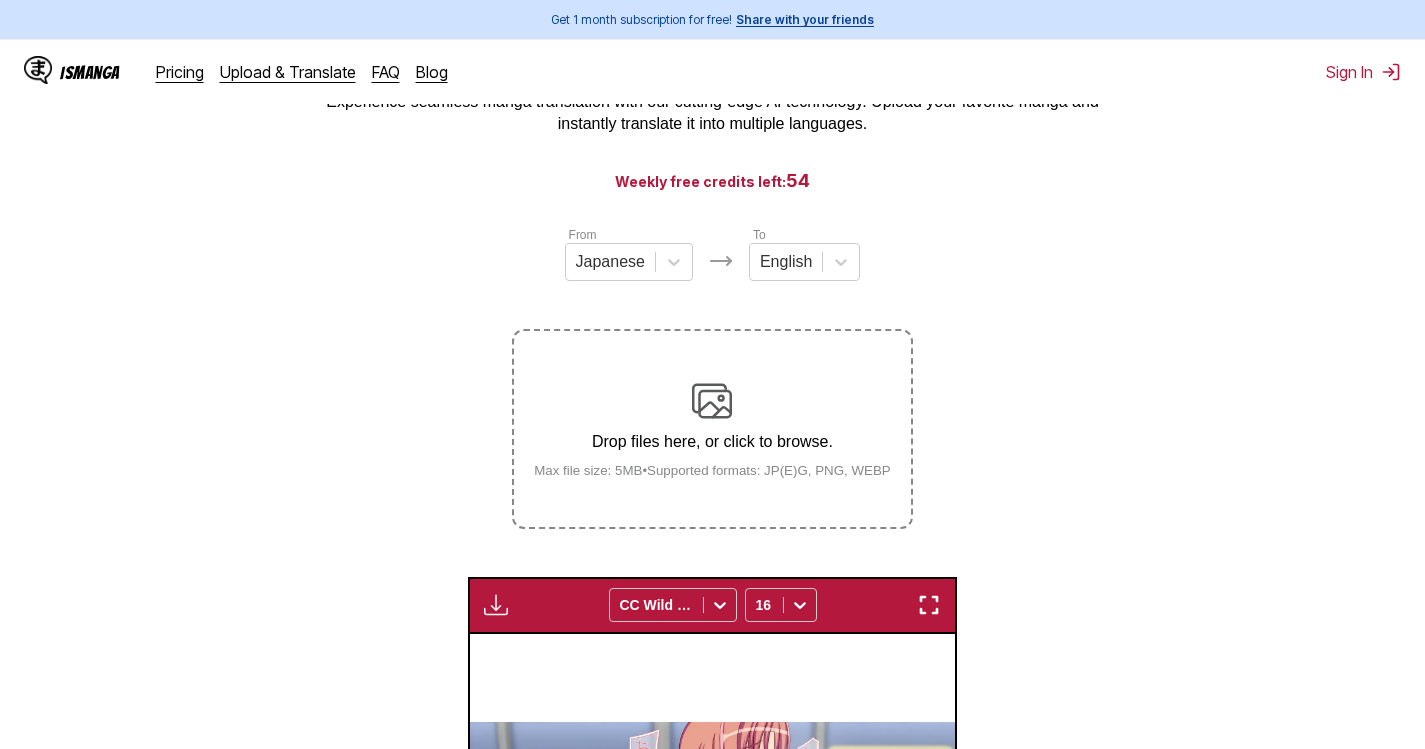 click on "Drop files here, or click to browse. Max file size: 5MB  •  Supported formats: JP(E)G, PNG, WEBP" at bounding box center [712, 429] 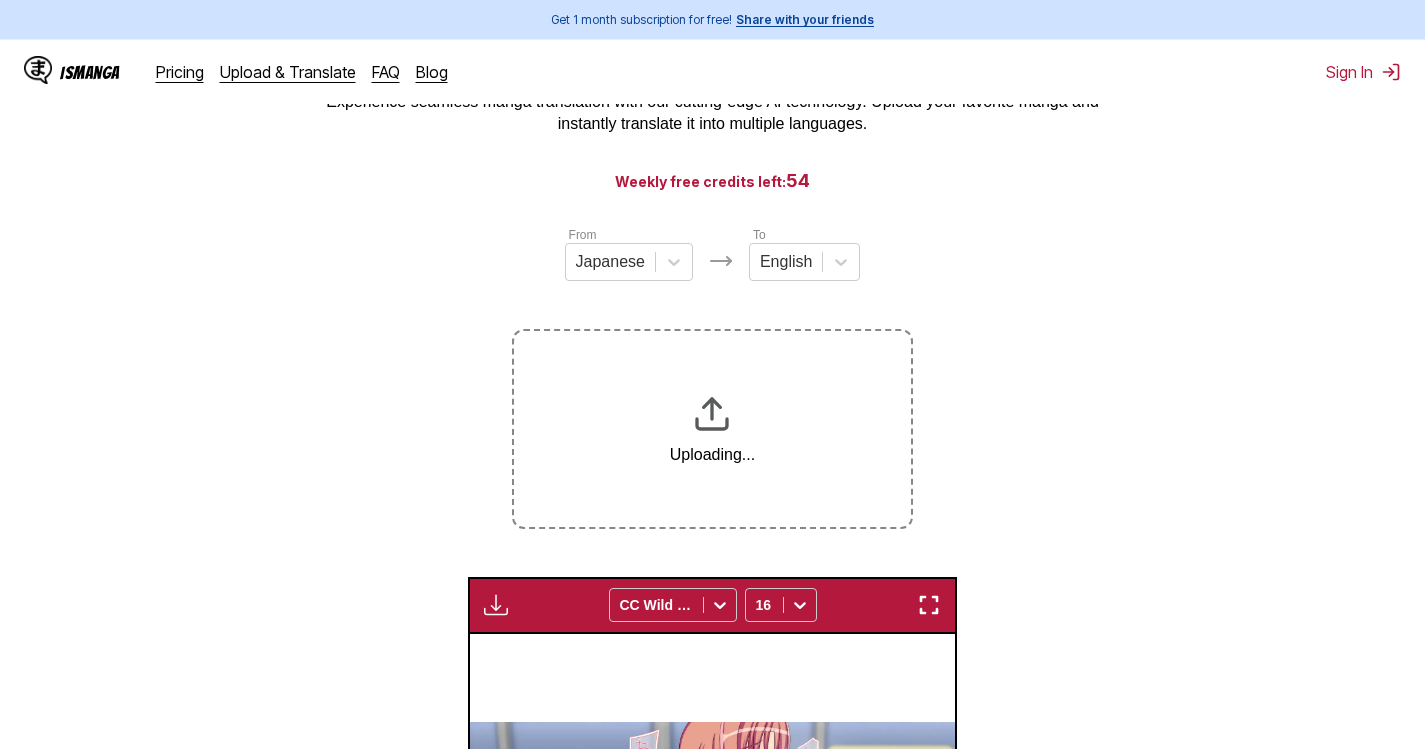 scroll, scrollTop: 164, scrollLeft: 0, axis: vertical 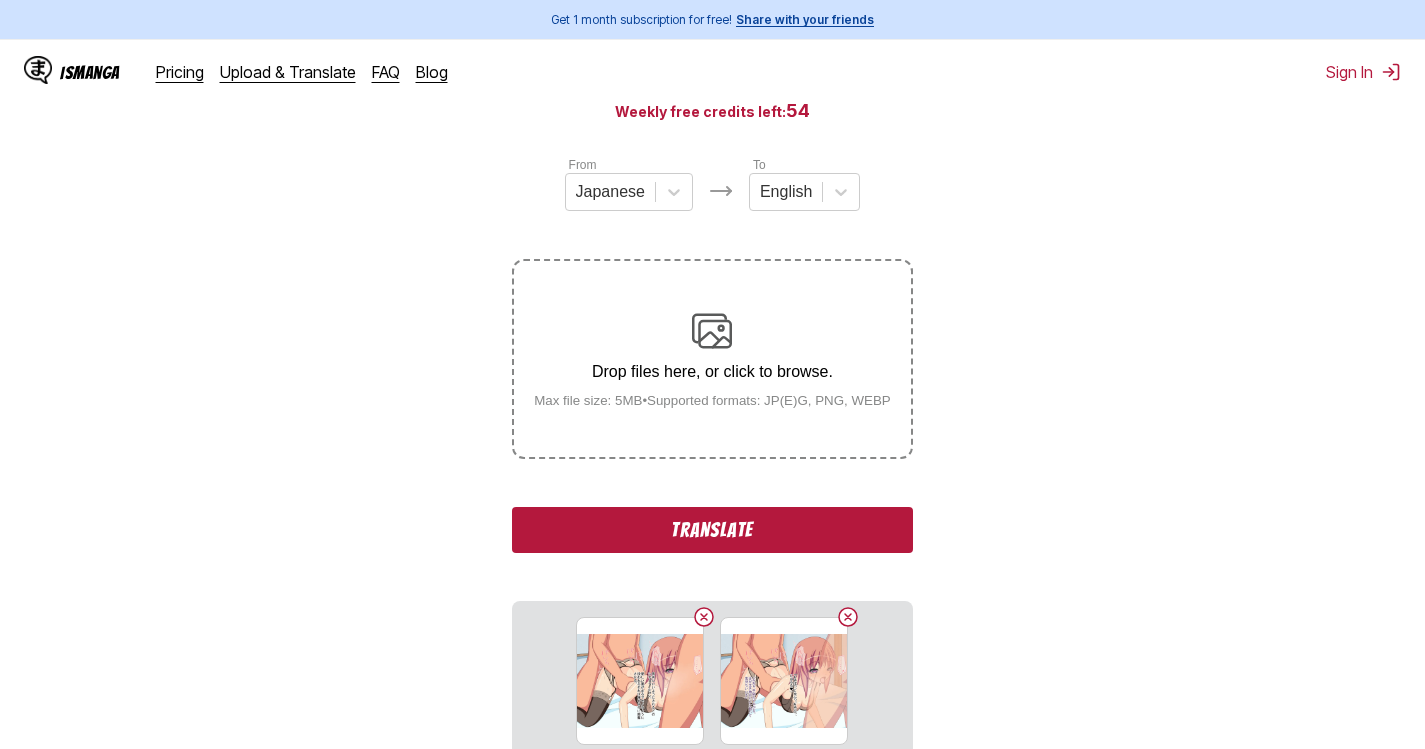drag, startPoint x: 740, startPoint y: 540, endPoint x: 778, endPoint y: 534, distance: 38.470768 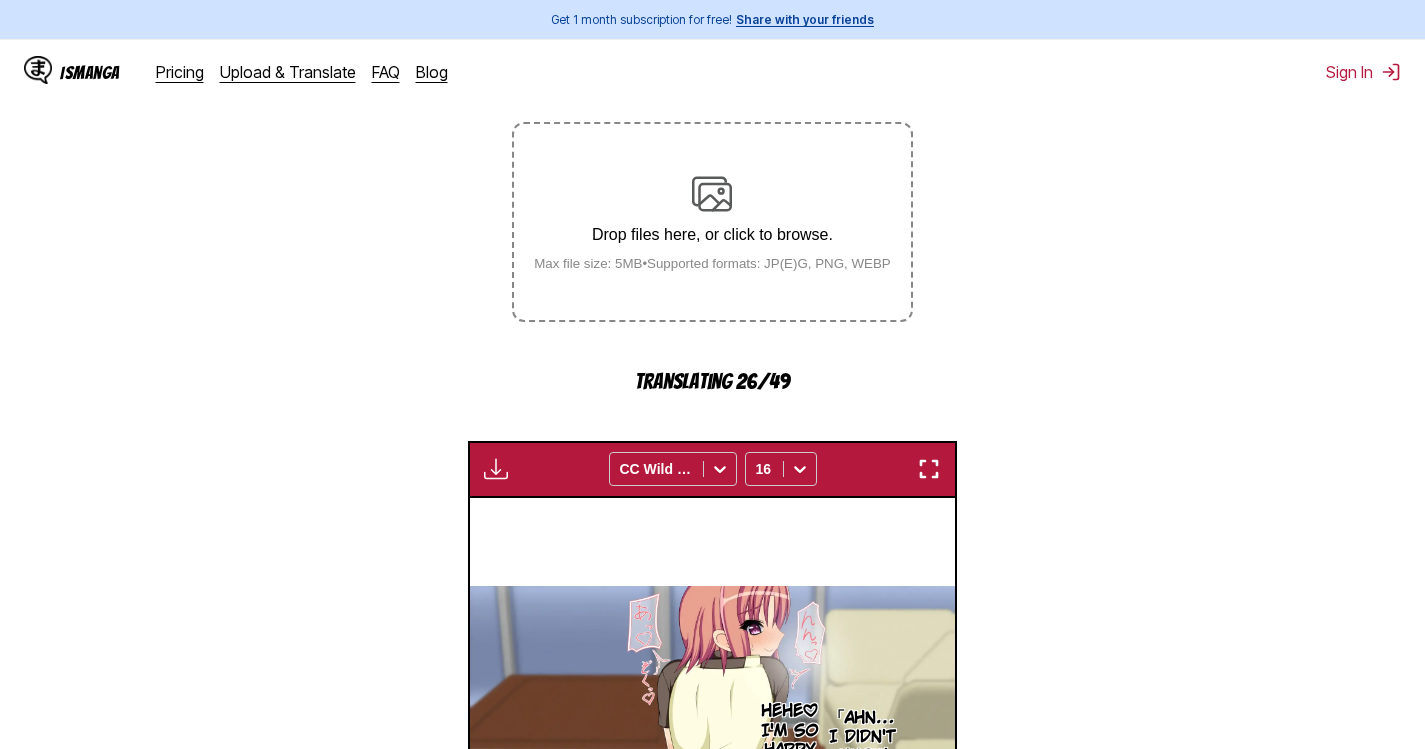 scroll, scrollTop: 364, scrollLeft: 0, axis: vertical 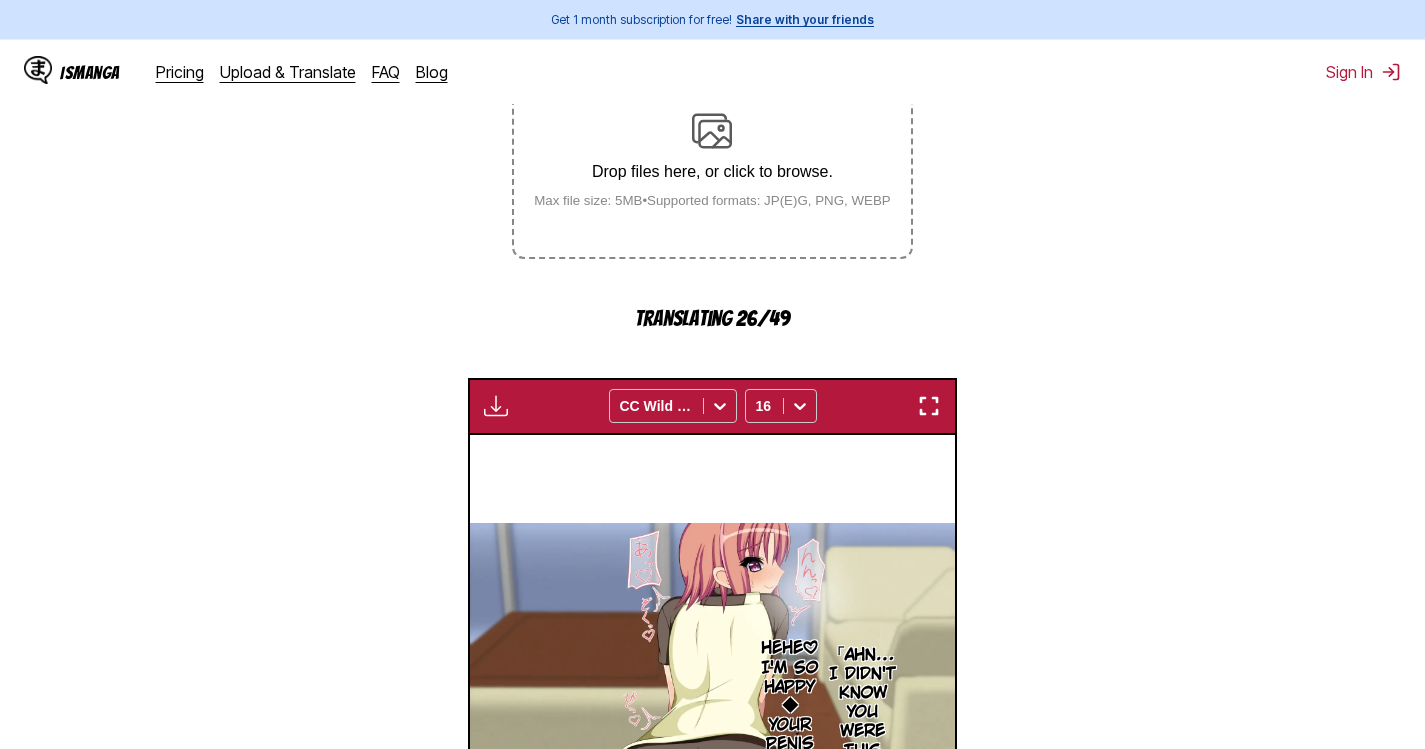 click at bounding box center [929, 406] 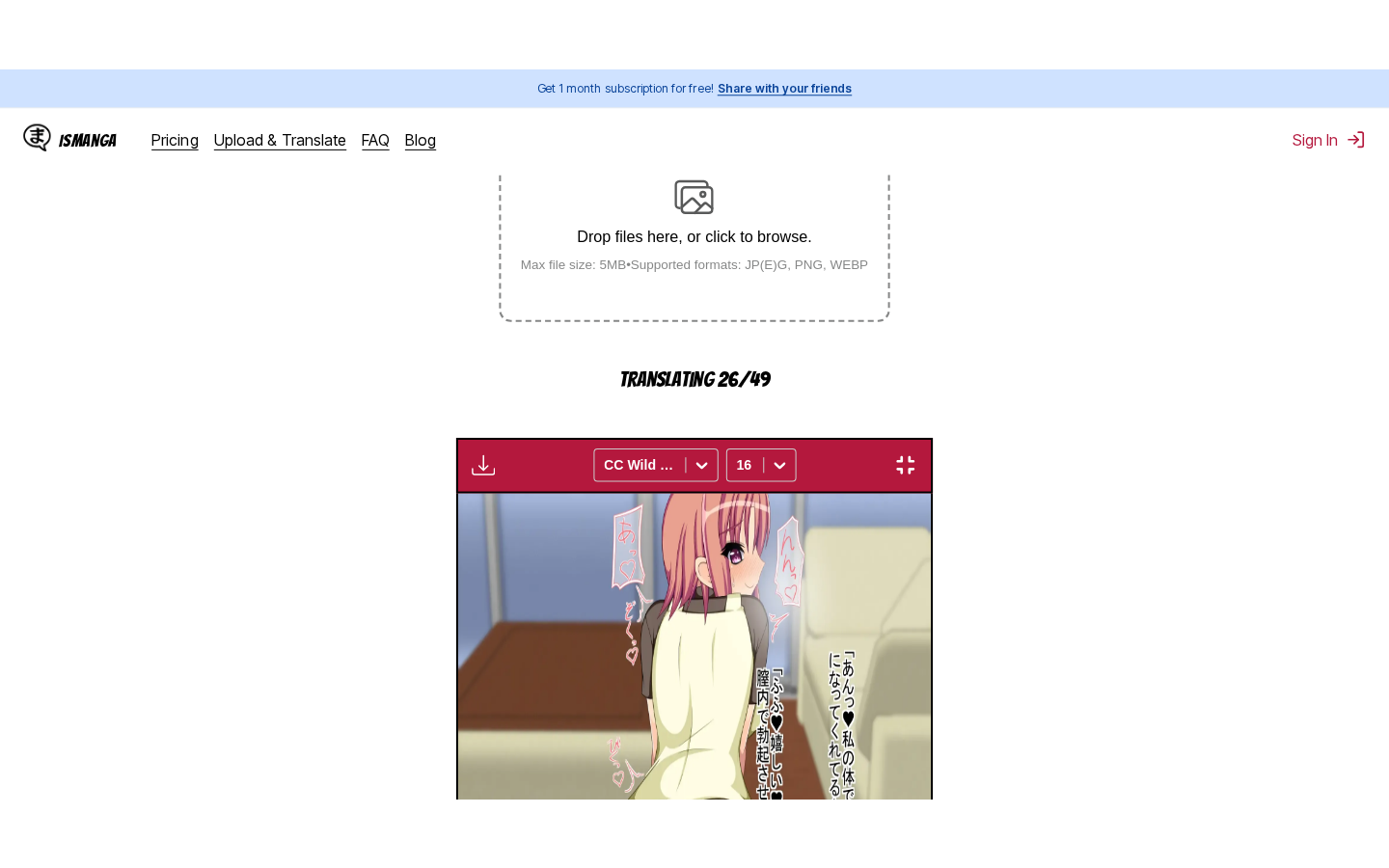 scroll, scrollTop: 220, scrollLeft: 0, axis: vertical 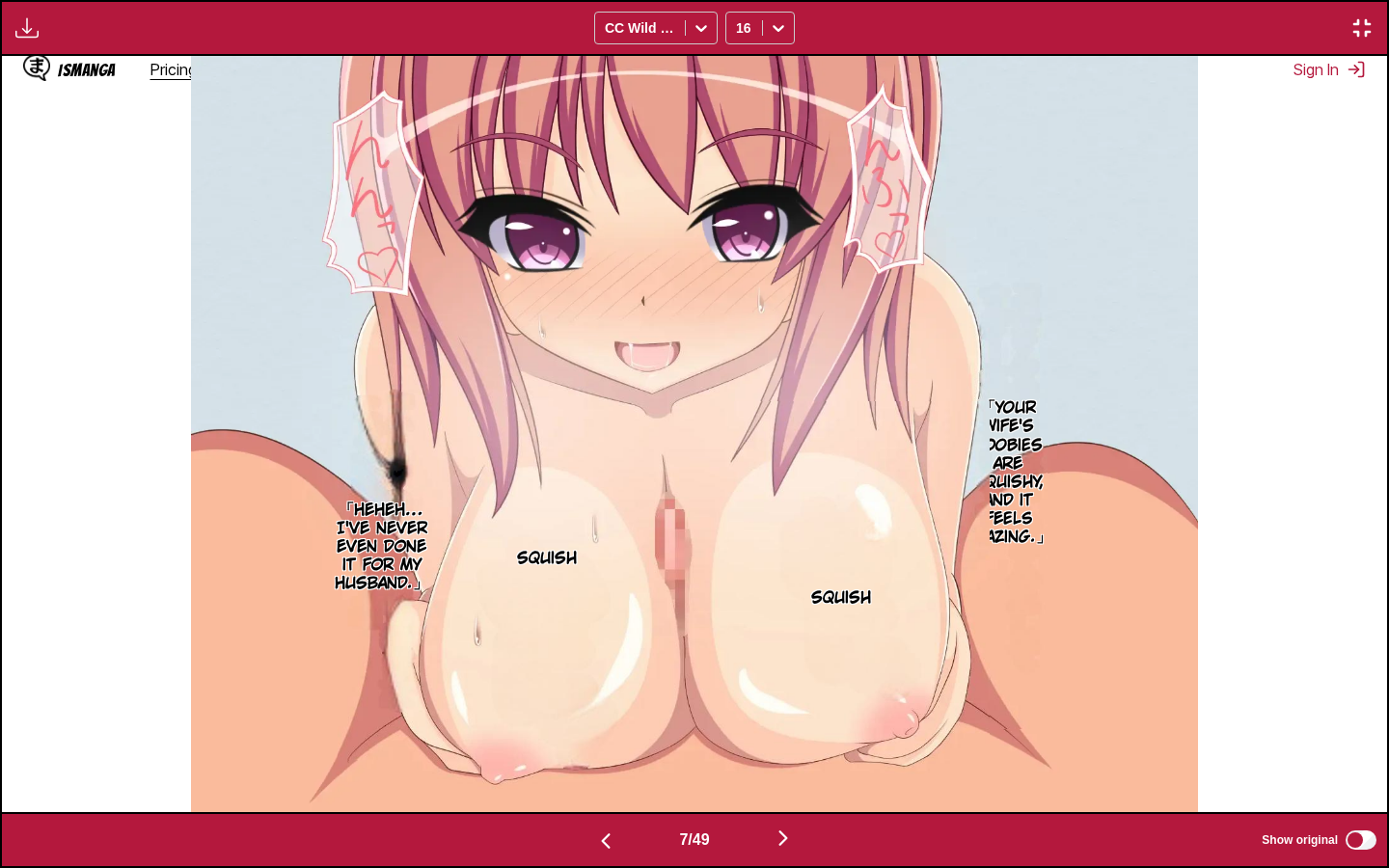 click on "「Your wife's boobies are squishy, and it feels amazing.」" at bounding box center [1008, 474] 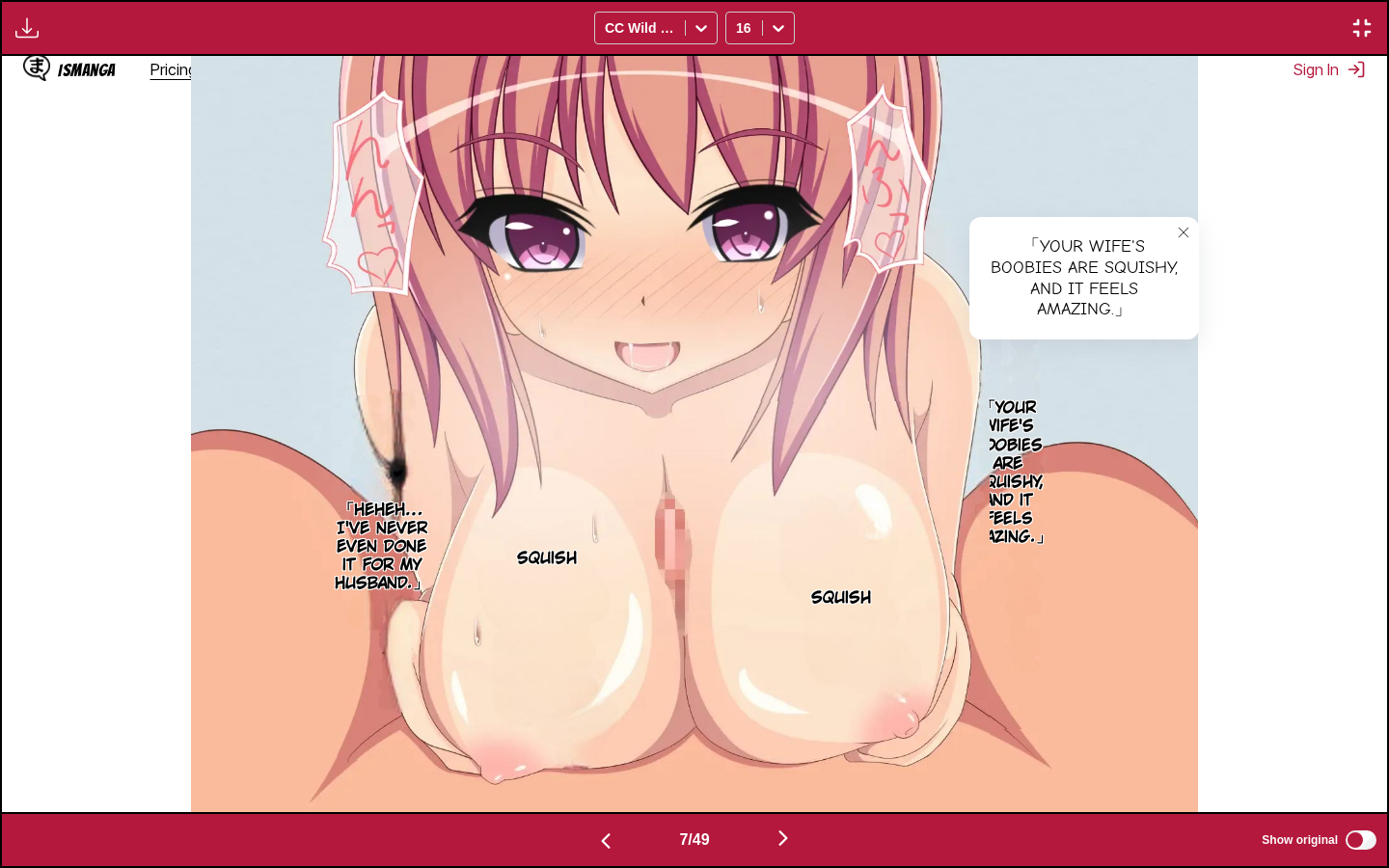 click at bounding box center (1184, 232) 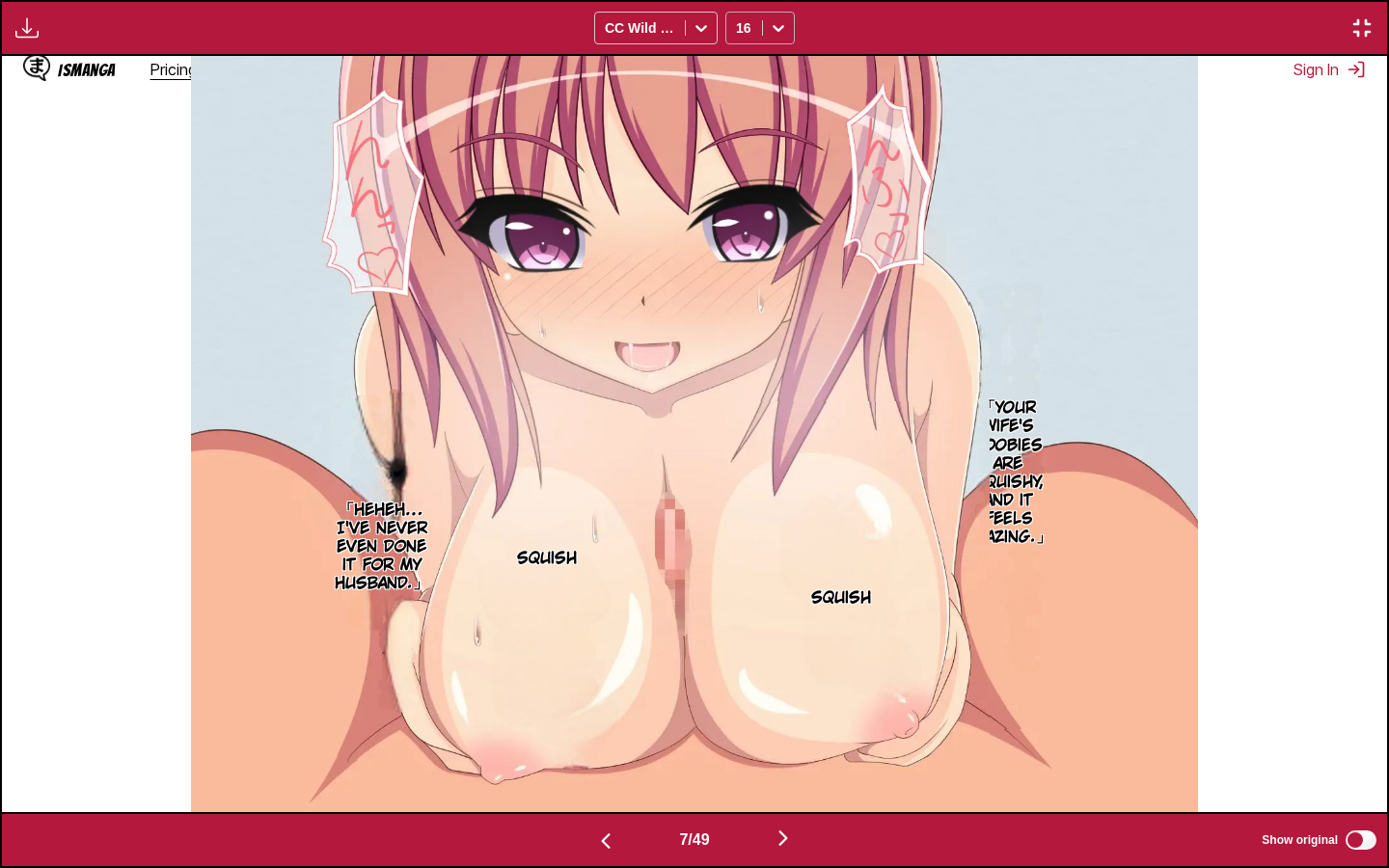 click 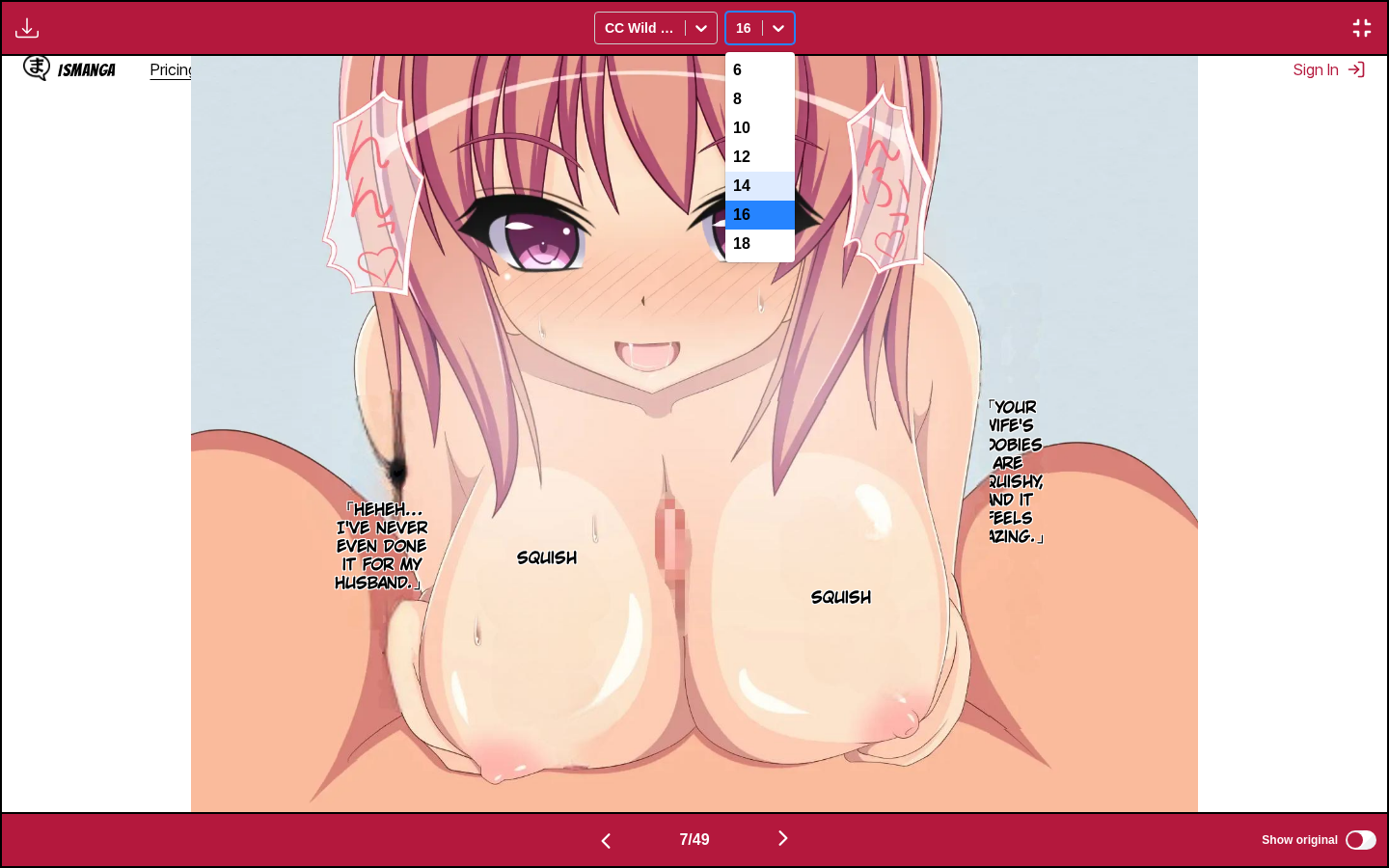 click on "14" at bounding box center [760, 186] 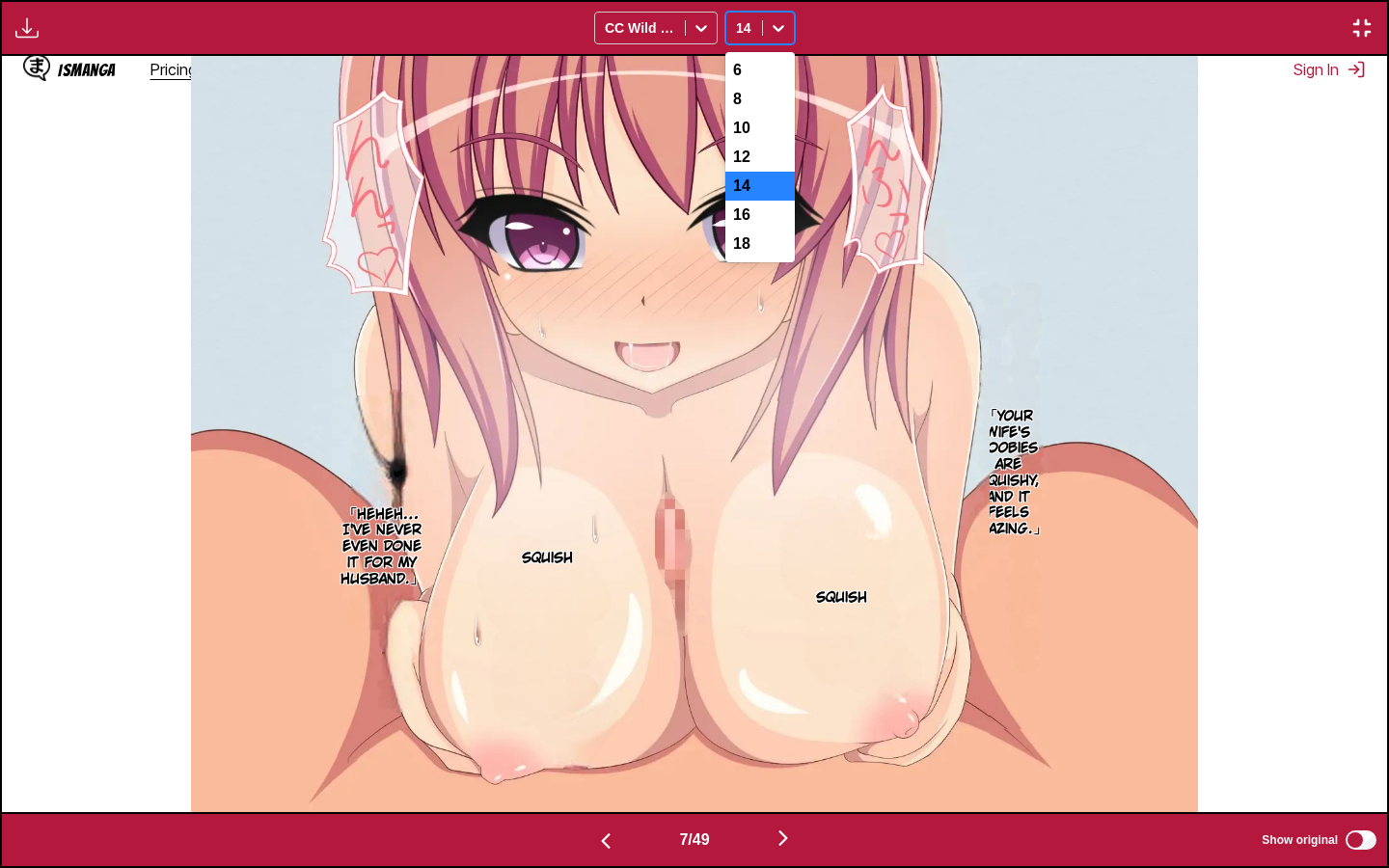 click 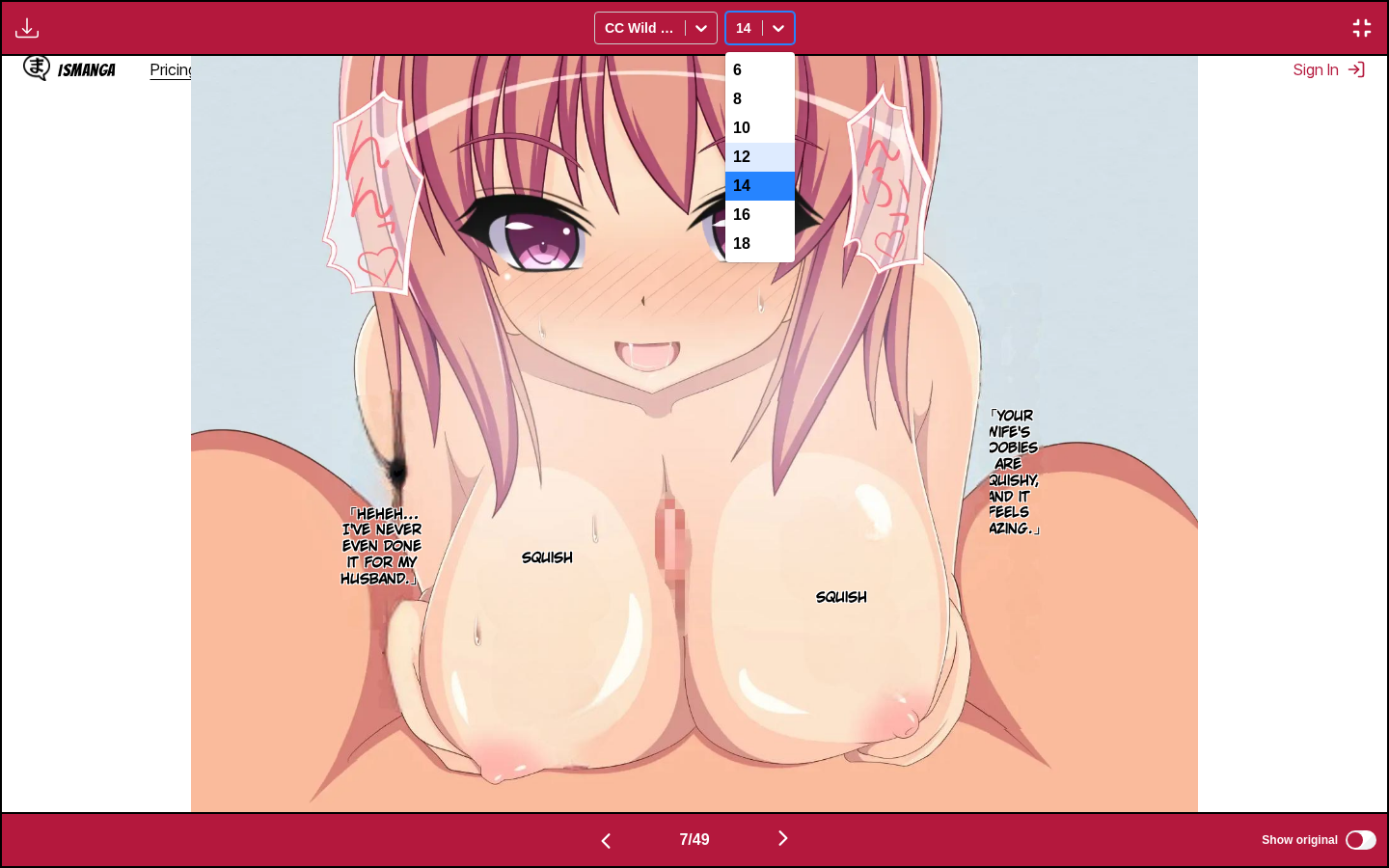 click on "12" at bounding box center [760, 157] 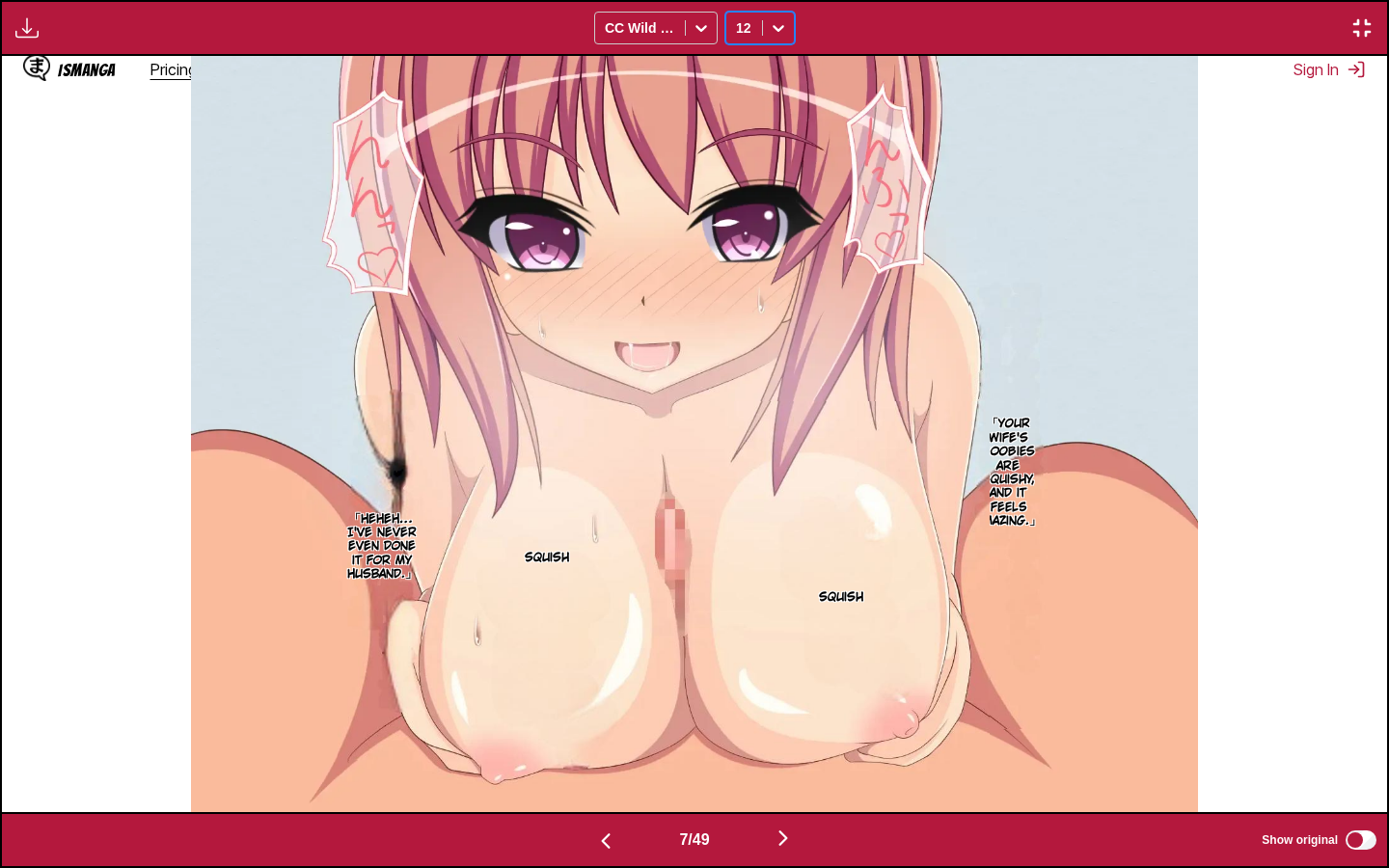 click at bounding box center [778, 28] 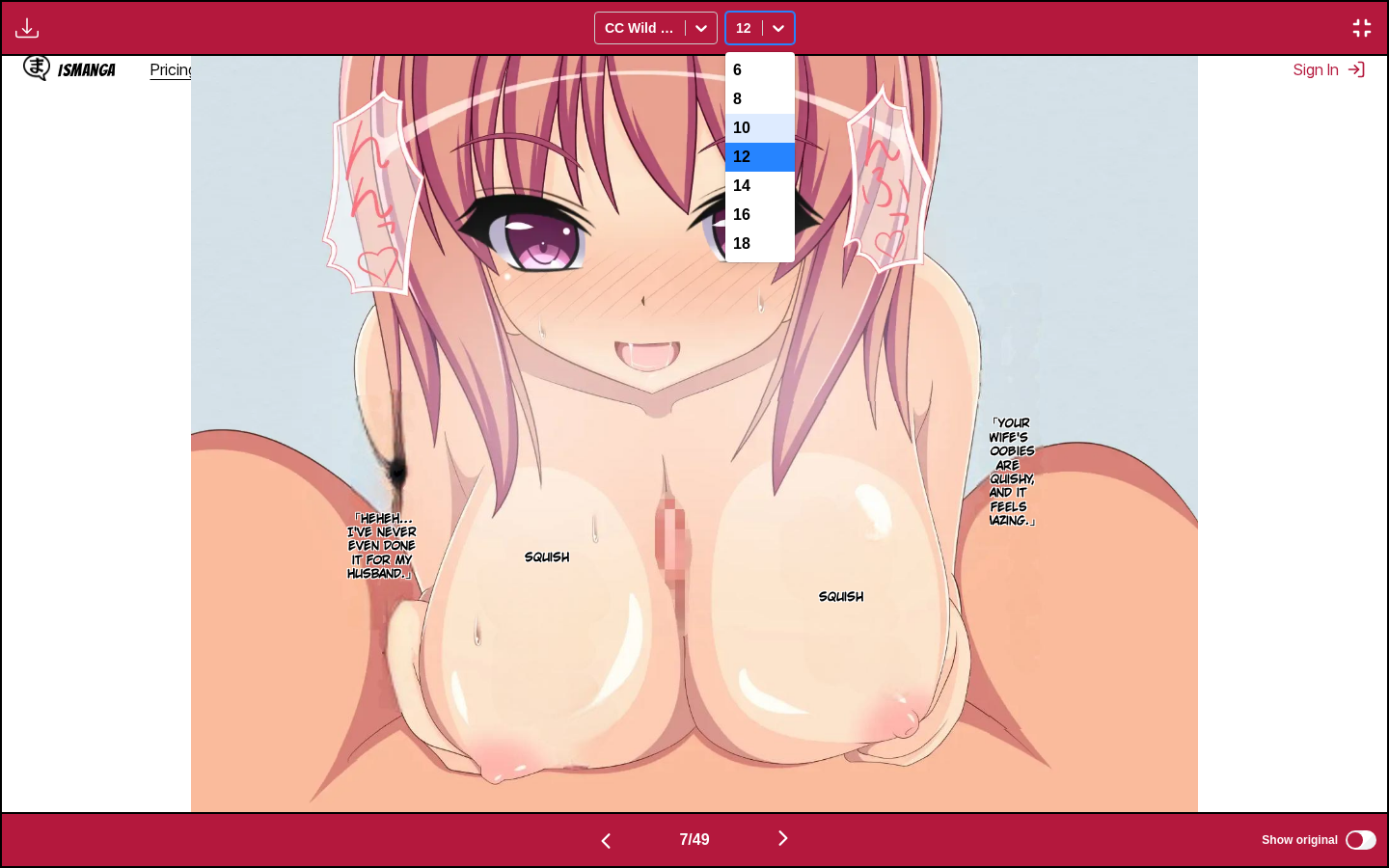 click on "10" at bounding box center [760, 128] 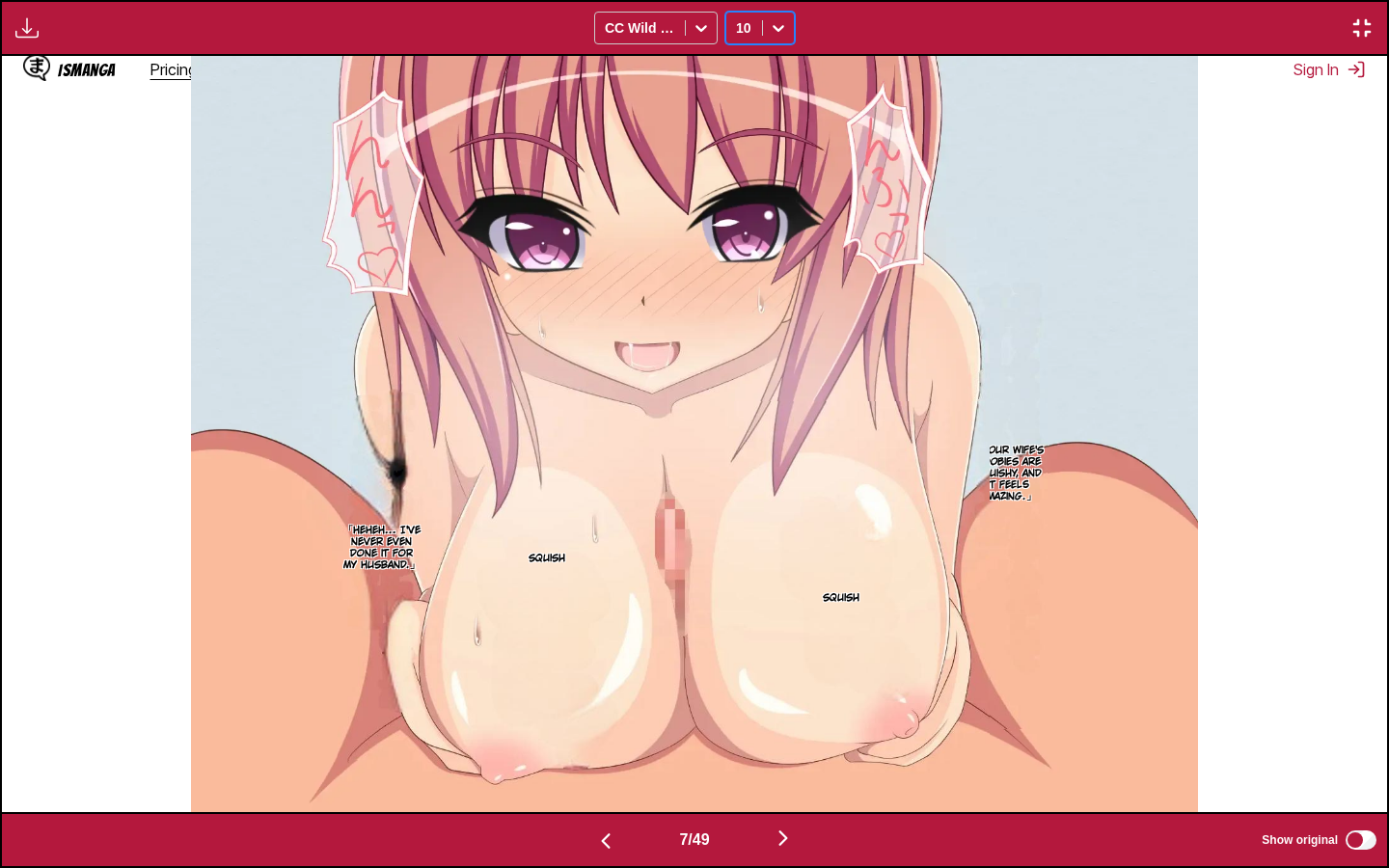 scroll, scrollTop: 0, scrollLeft: 9696, axis: horizontal 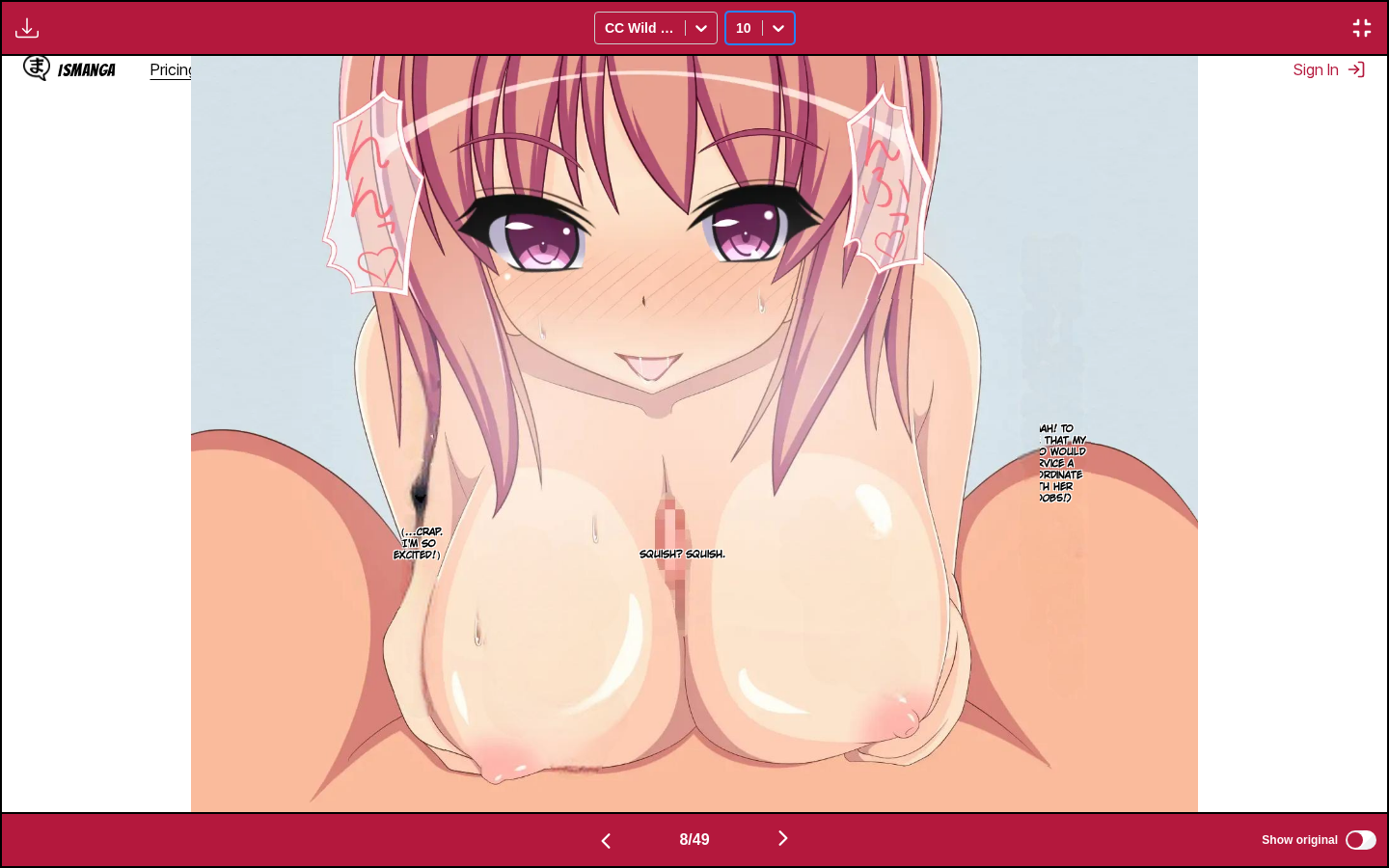 click 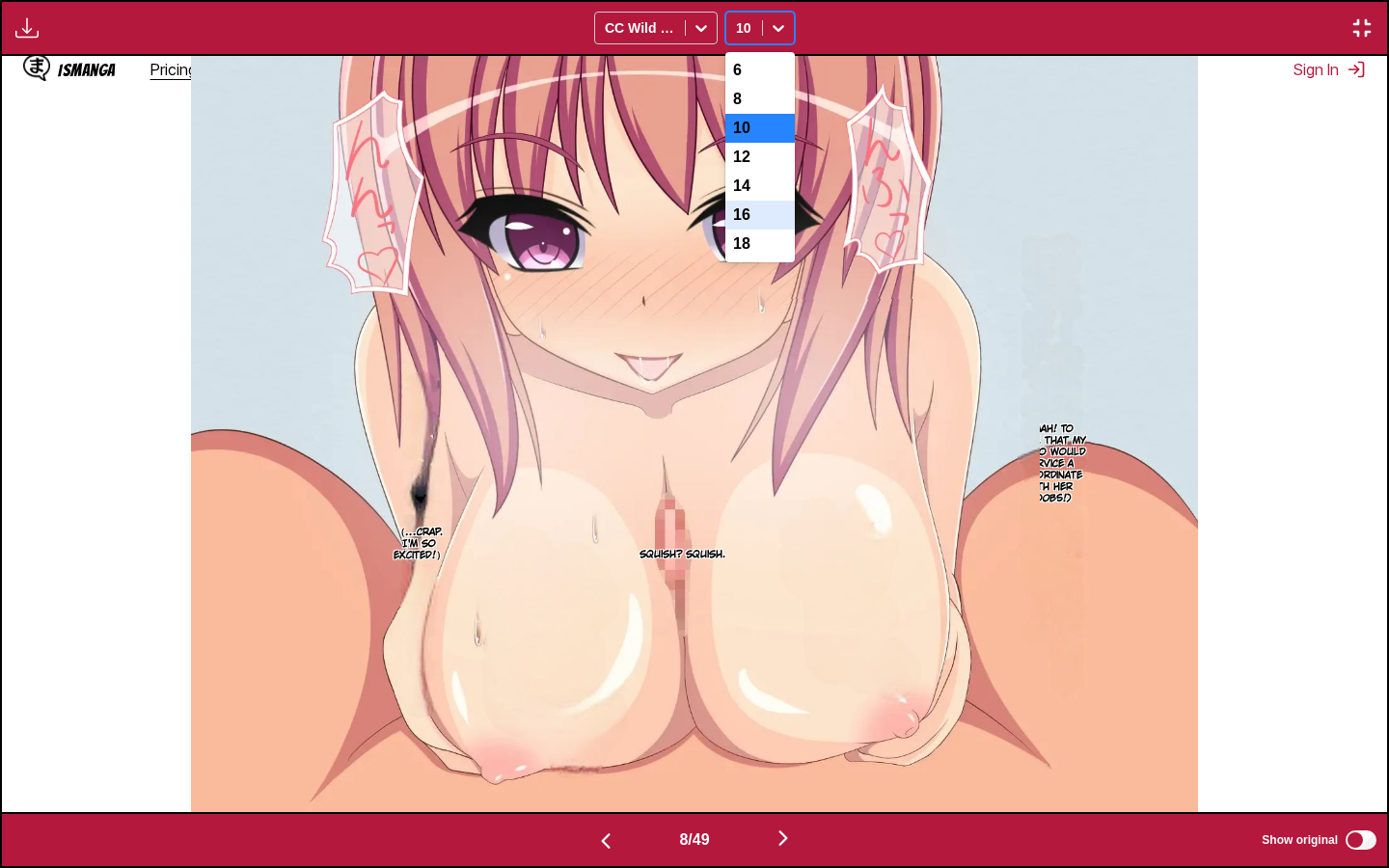 click on "16" at bounding box center (760, 215) 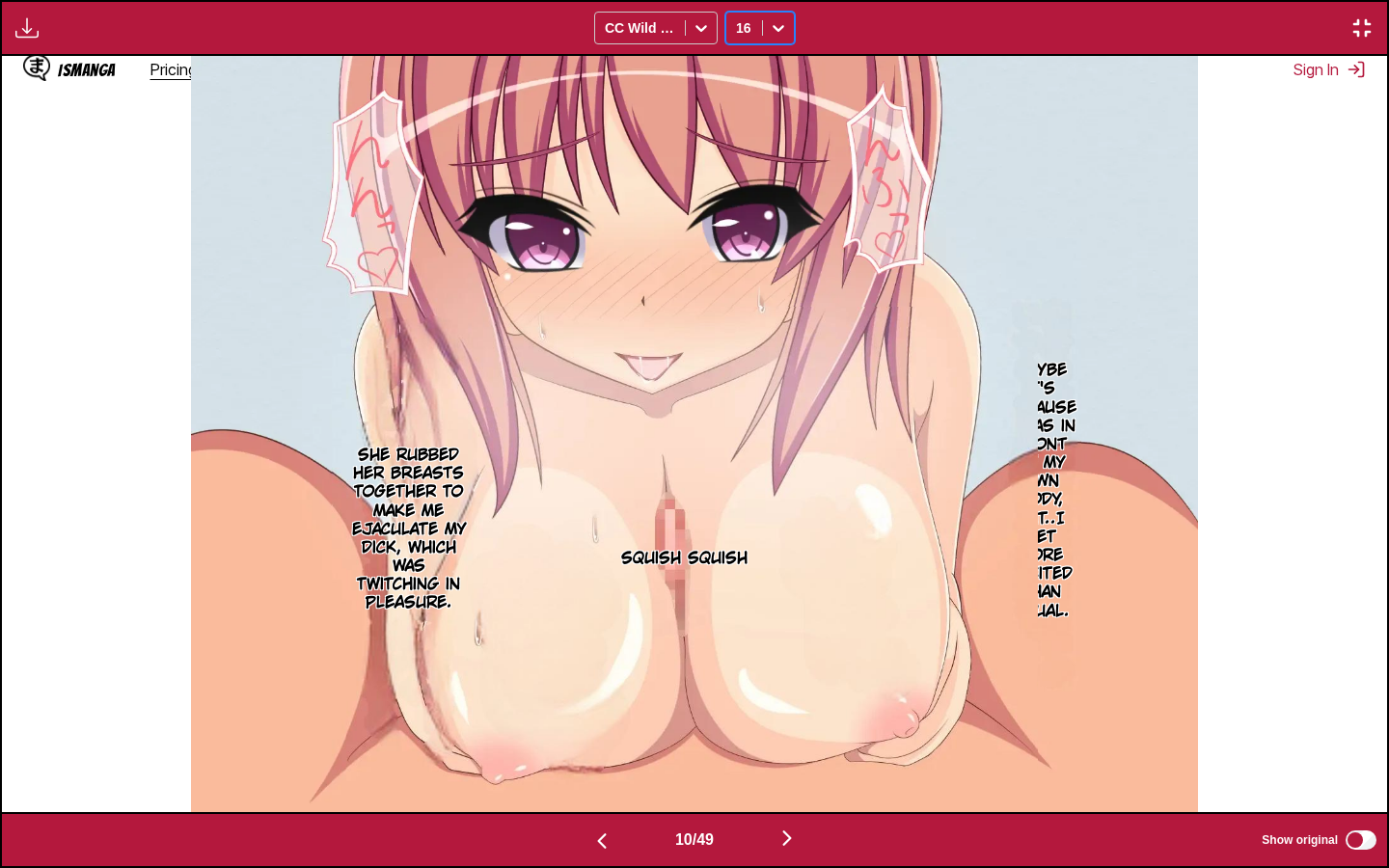 scroll, scrollTop: 0, scrollLeft: 12466, axis: horizontal 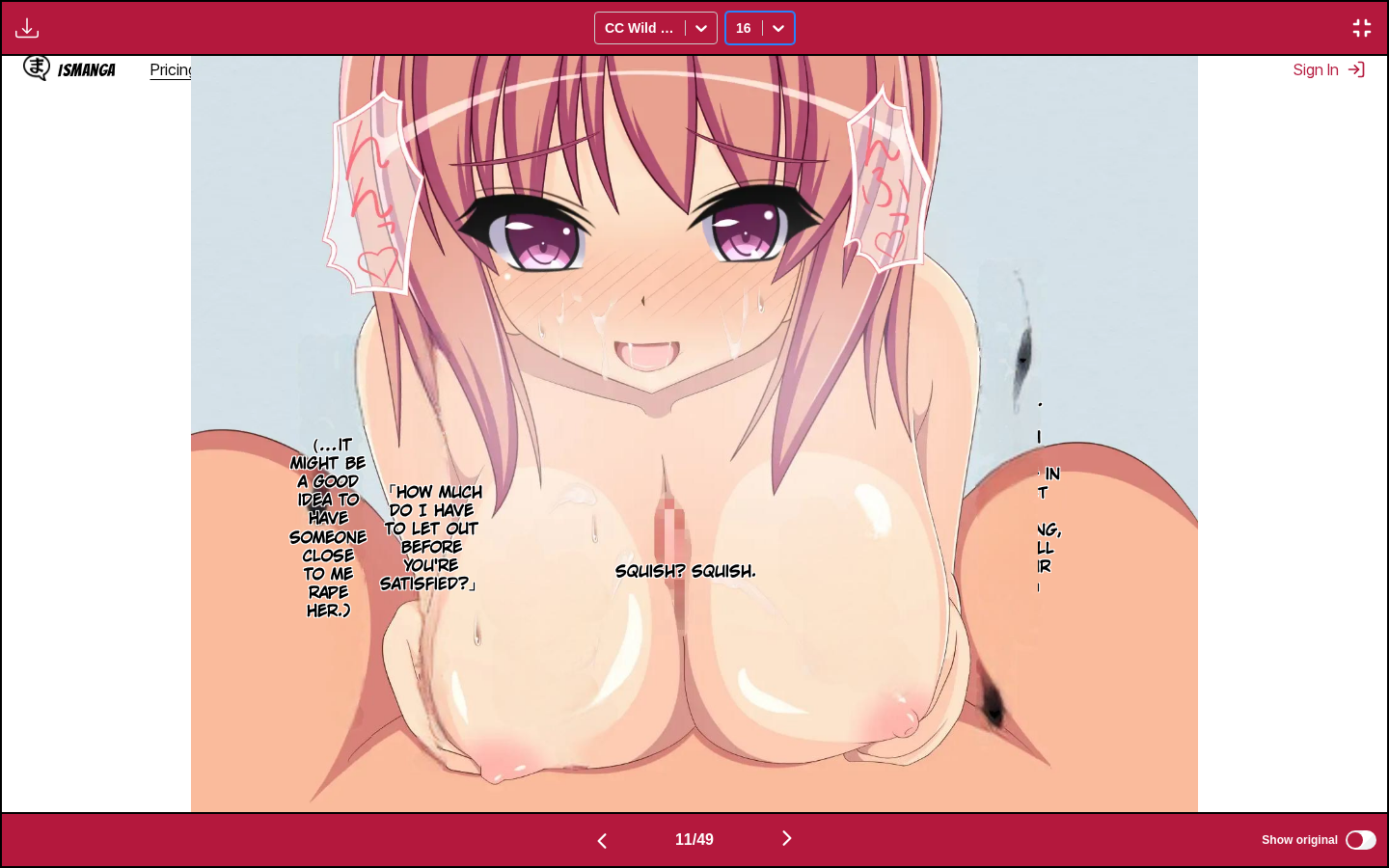 click on "「Ahah… Even though you're twitching in my chest and ejaculating, I can still feel your energy.」" at bounding box center [1008, 494] 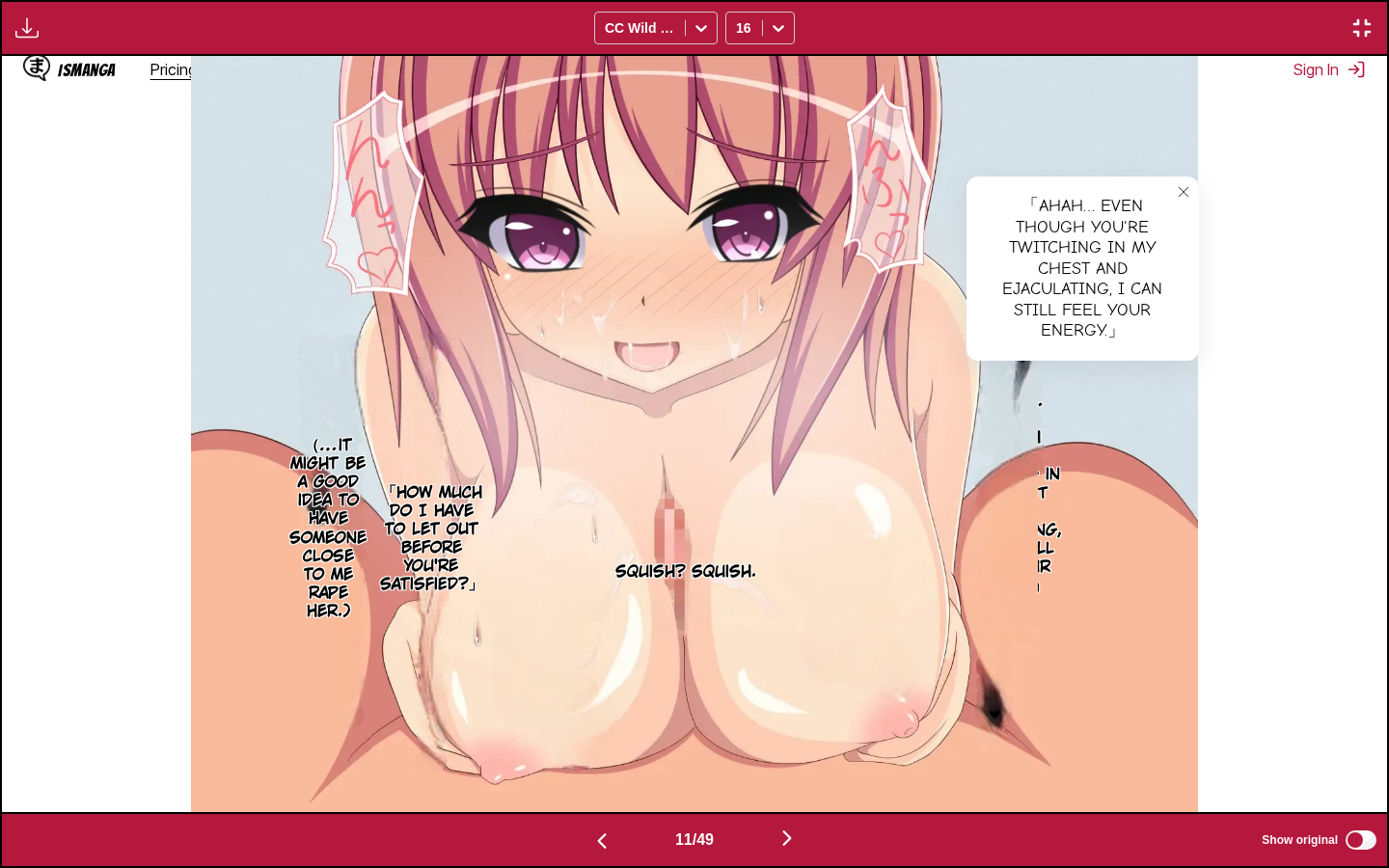 click 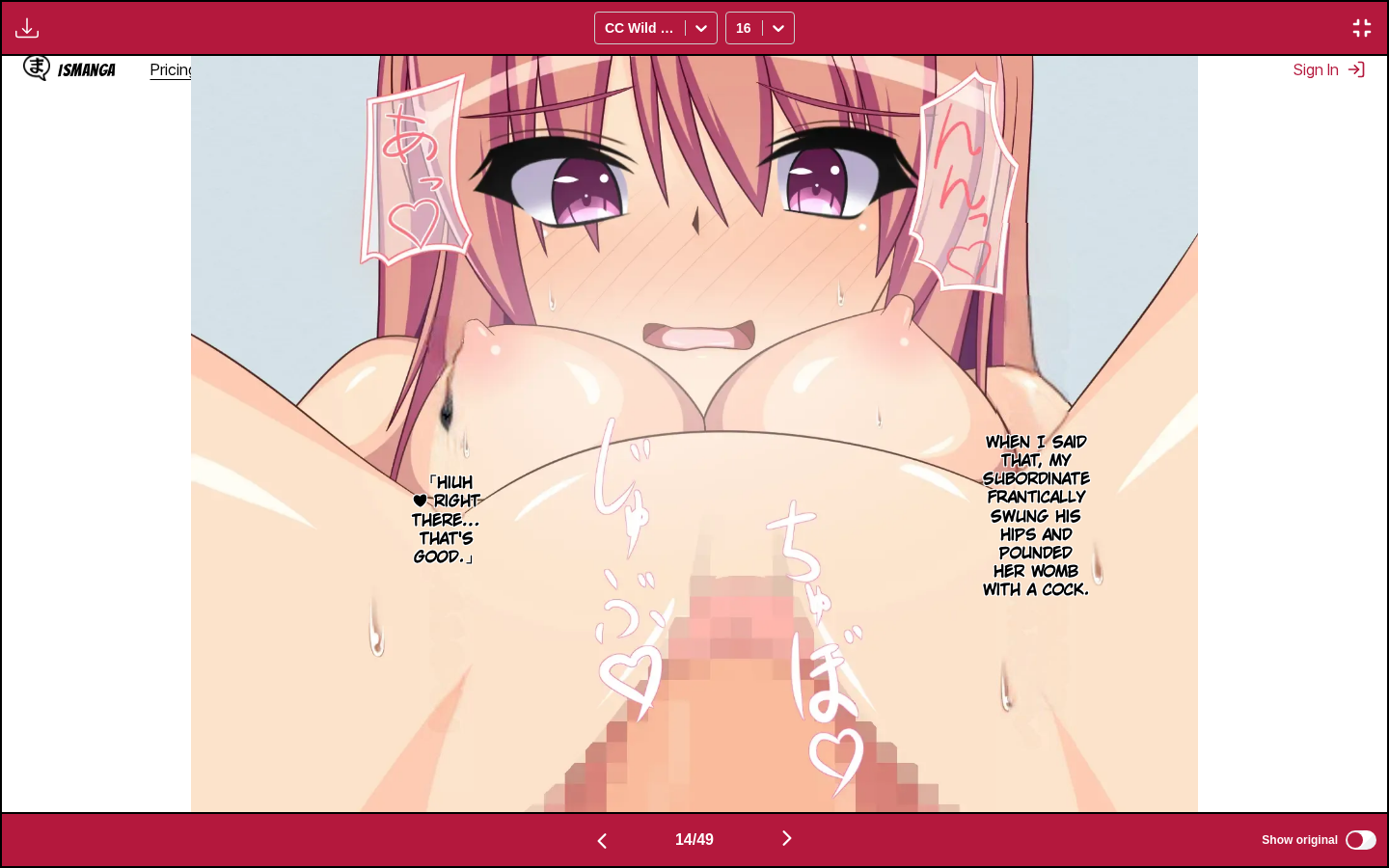 scroll, scrollTop: 0, scrollLeft: 18007, axis: horizontal 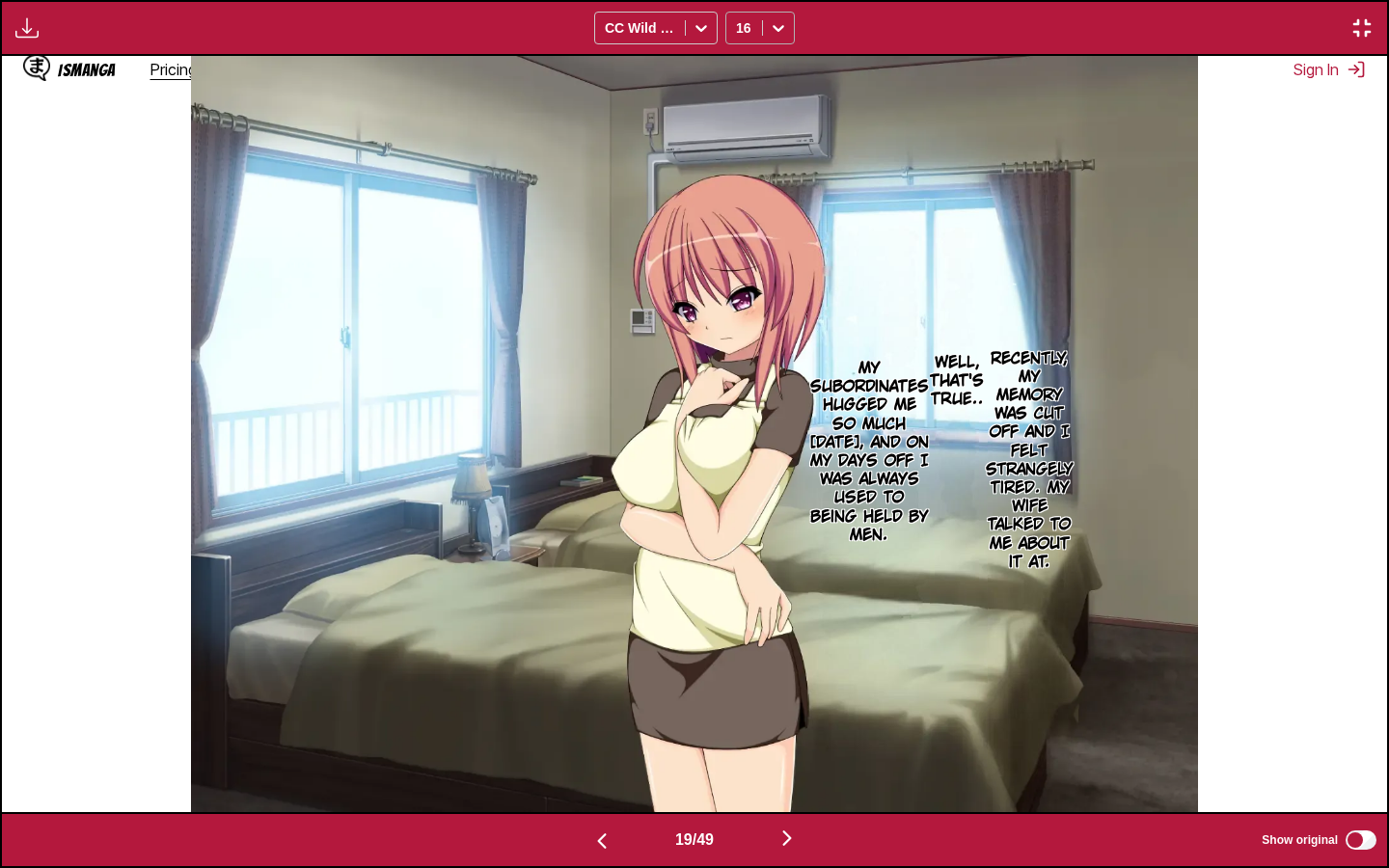 click at bounding box center [778, 28] 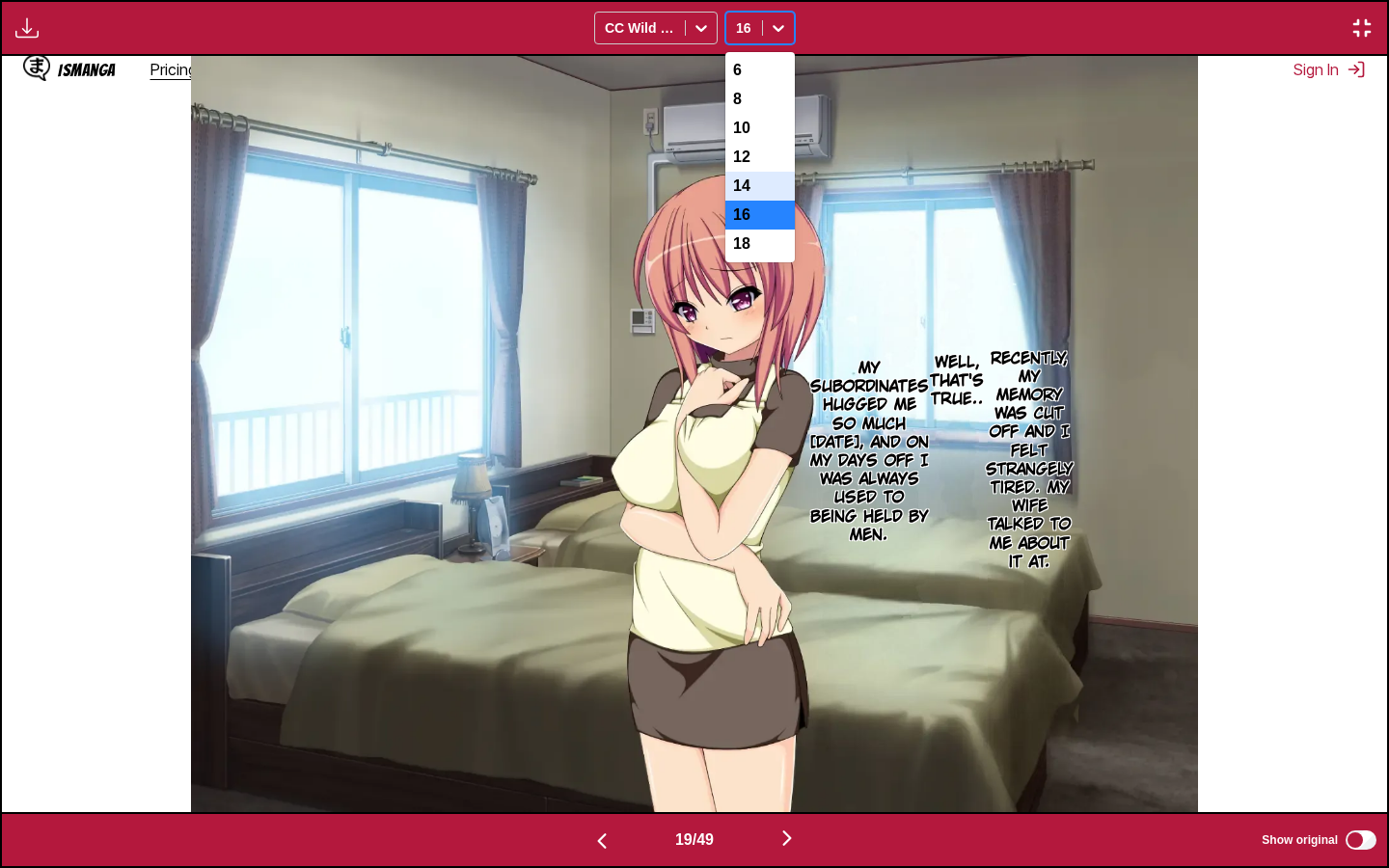 click on "14" at bounding box center [760, 186] 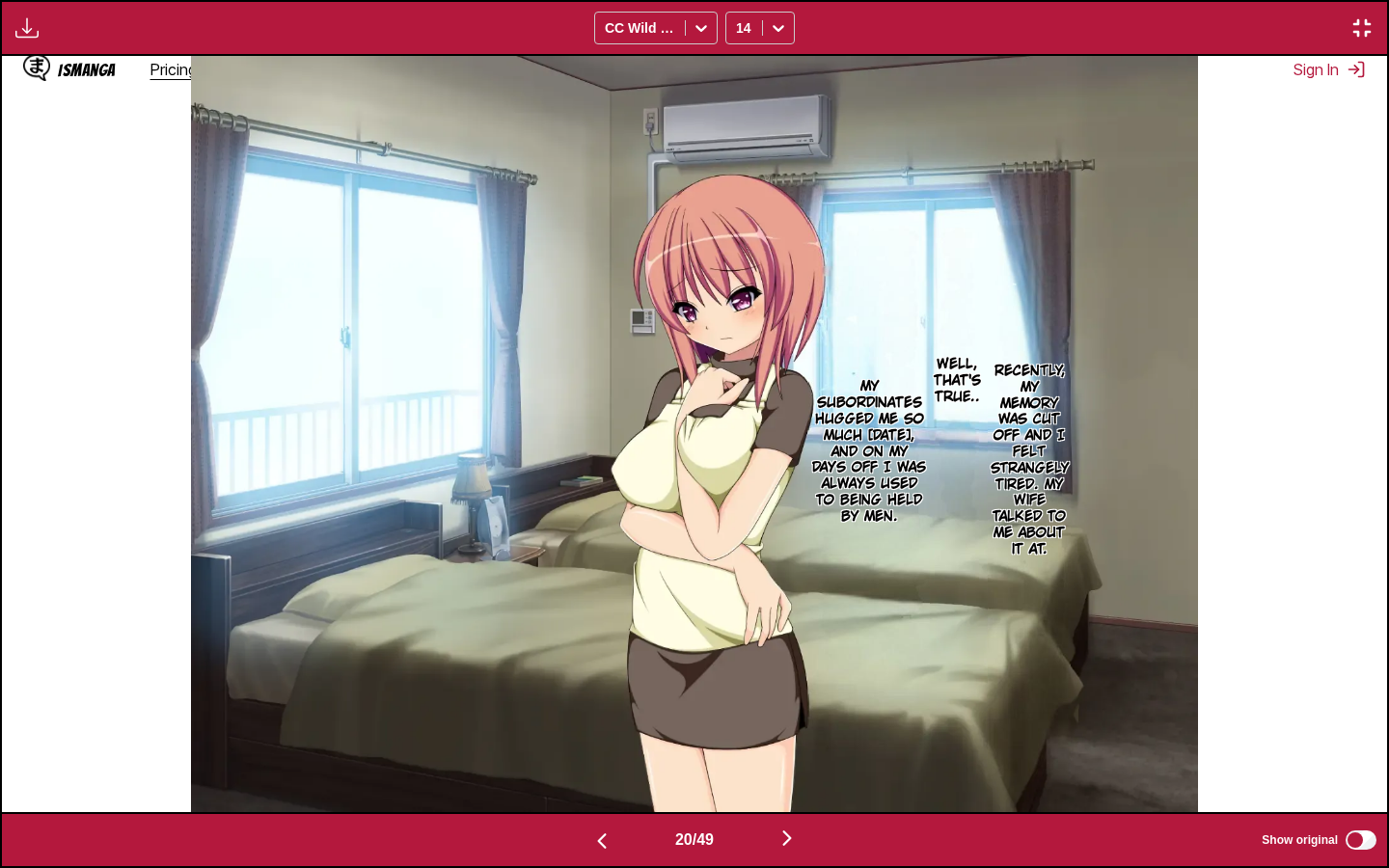 scroll, scrollTop: 0, scrollLeft: 26318, axis: horizontal 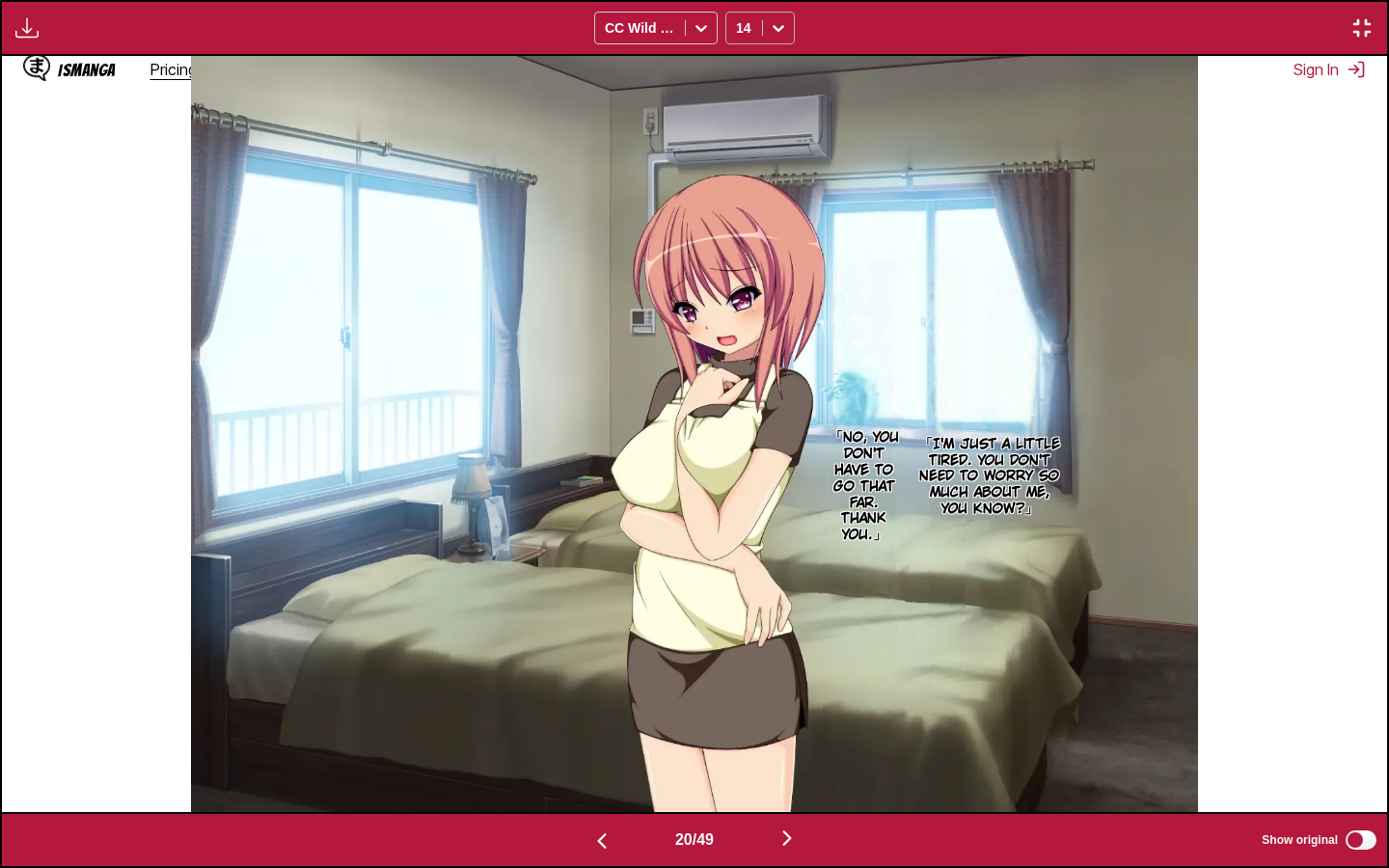 click 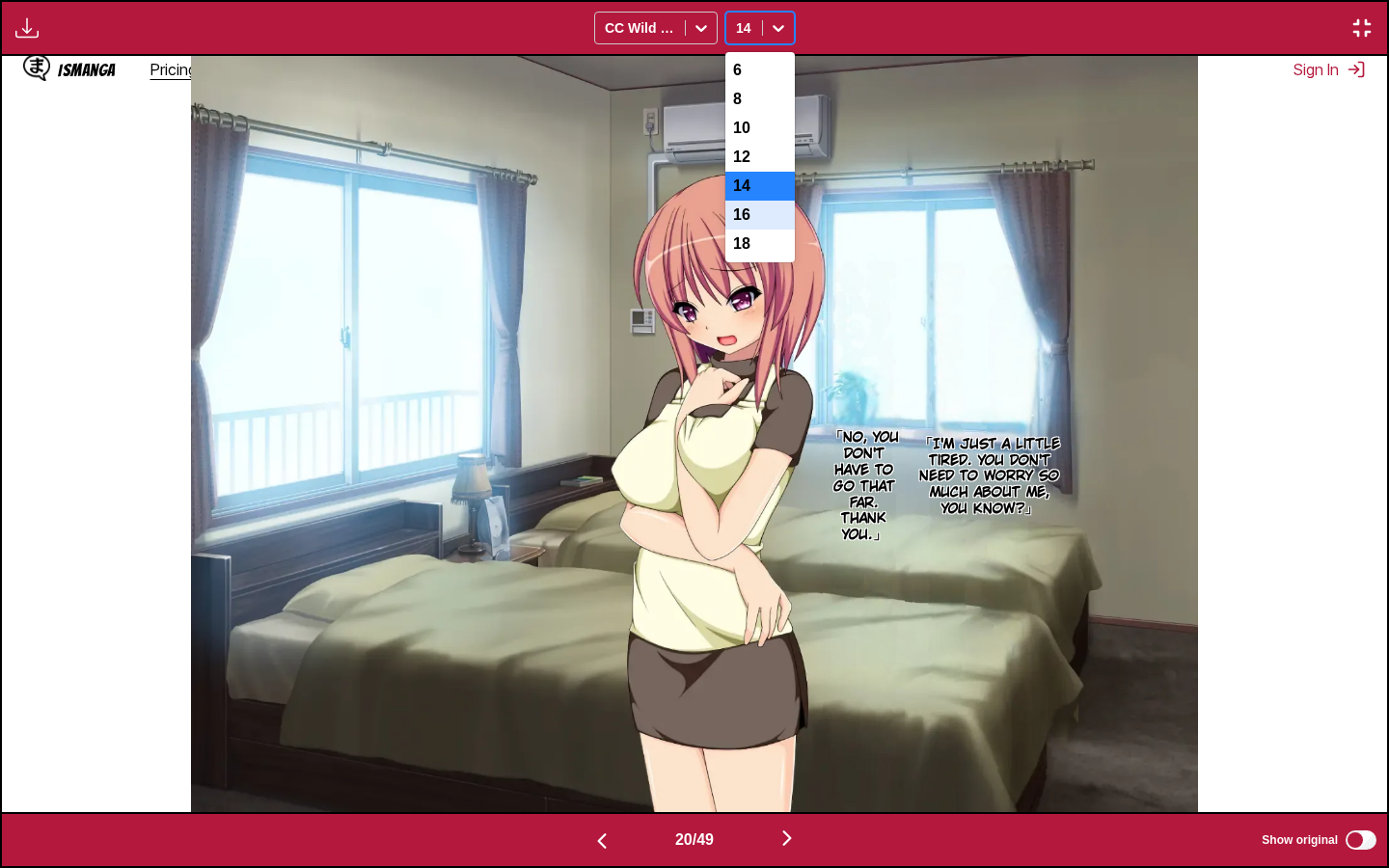 click on "16" at bounding box center (760, 215) 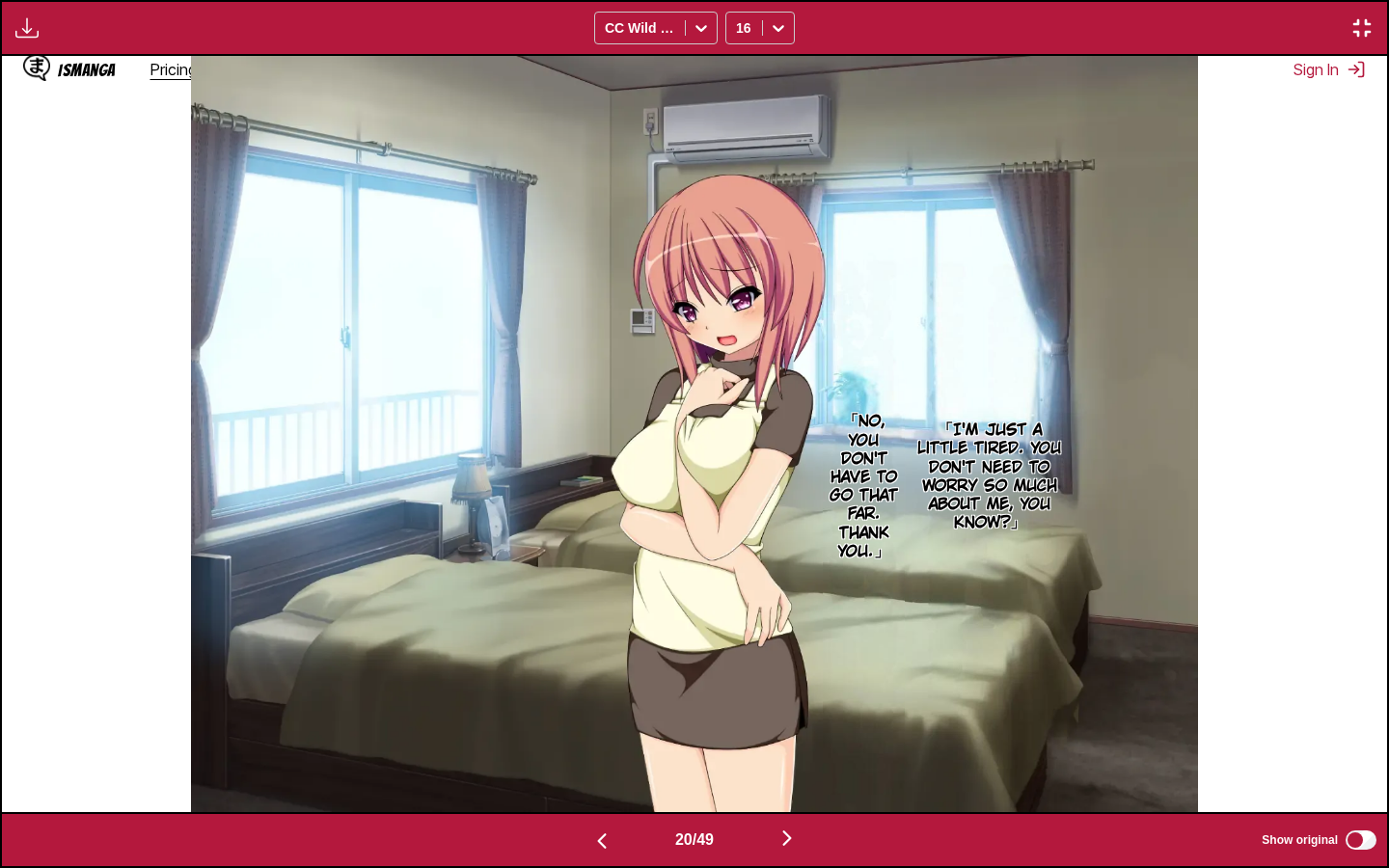 scroll, scrollTop: 0, scrollLeft: 27703, axis: horizontal 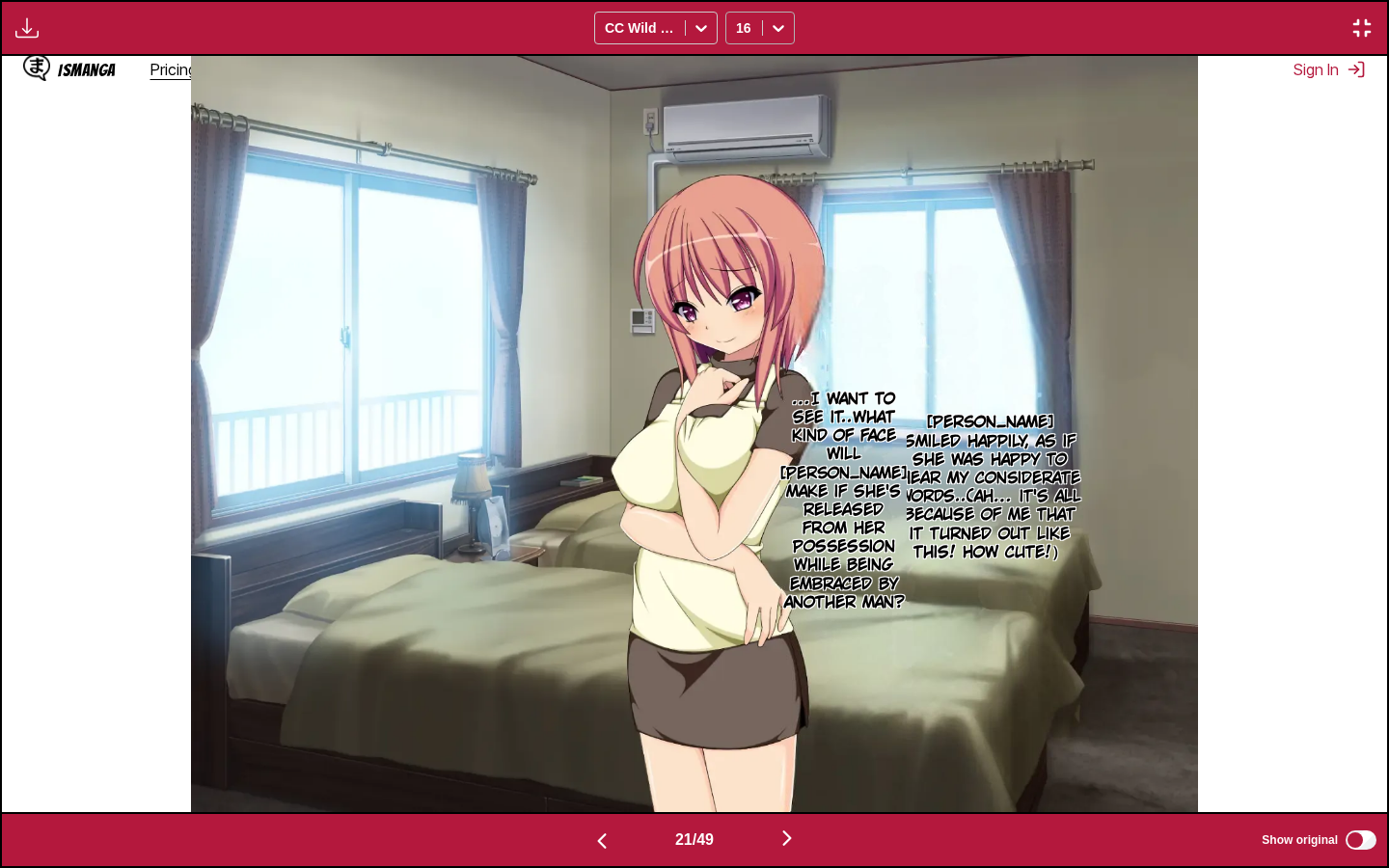 click 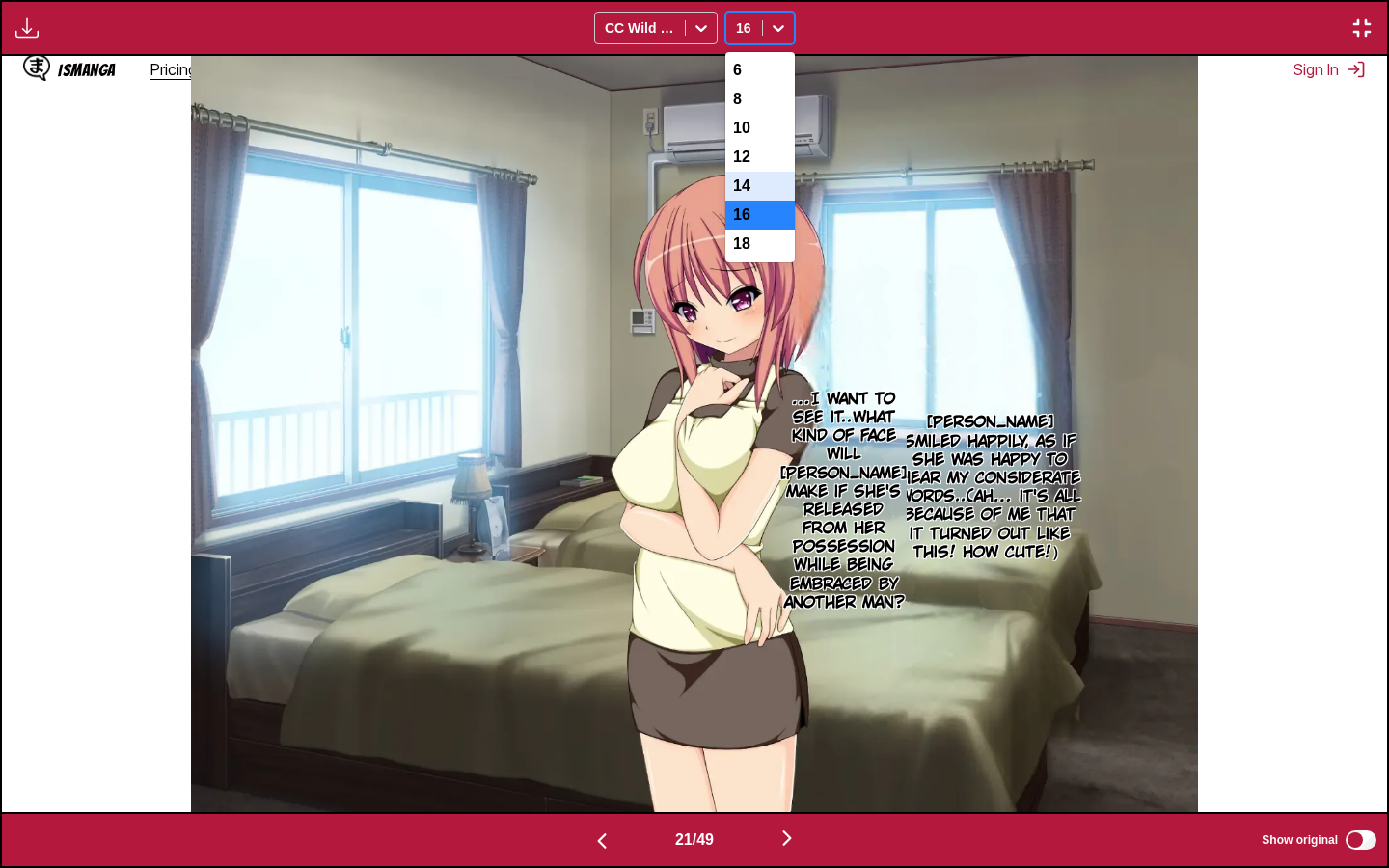 click on "14" at bounding box center (760, 186) 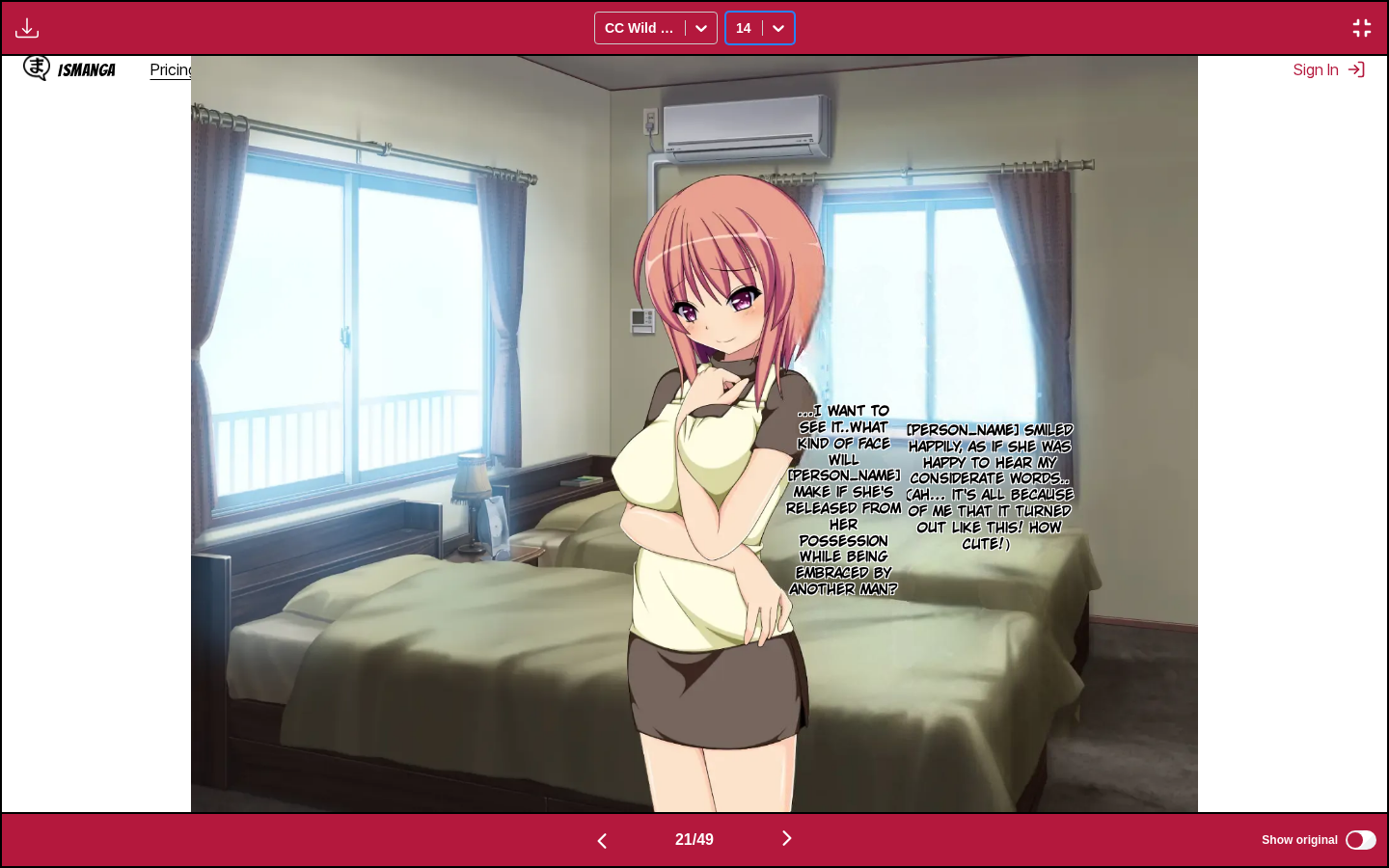 click 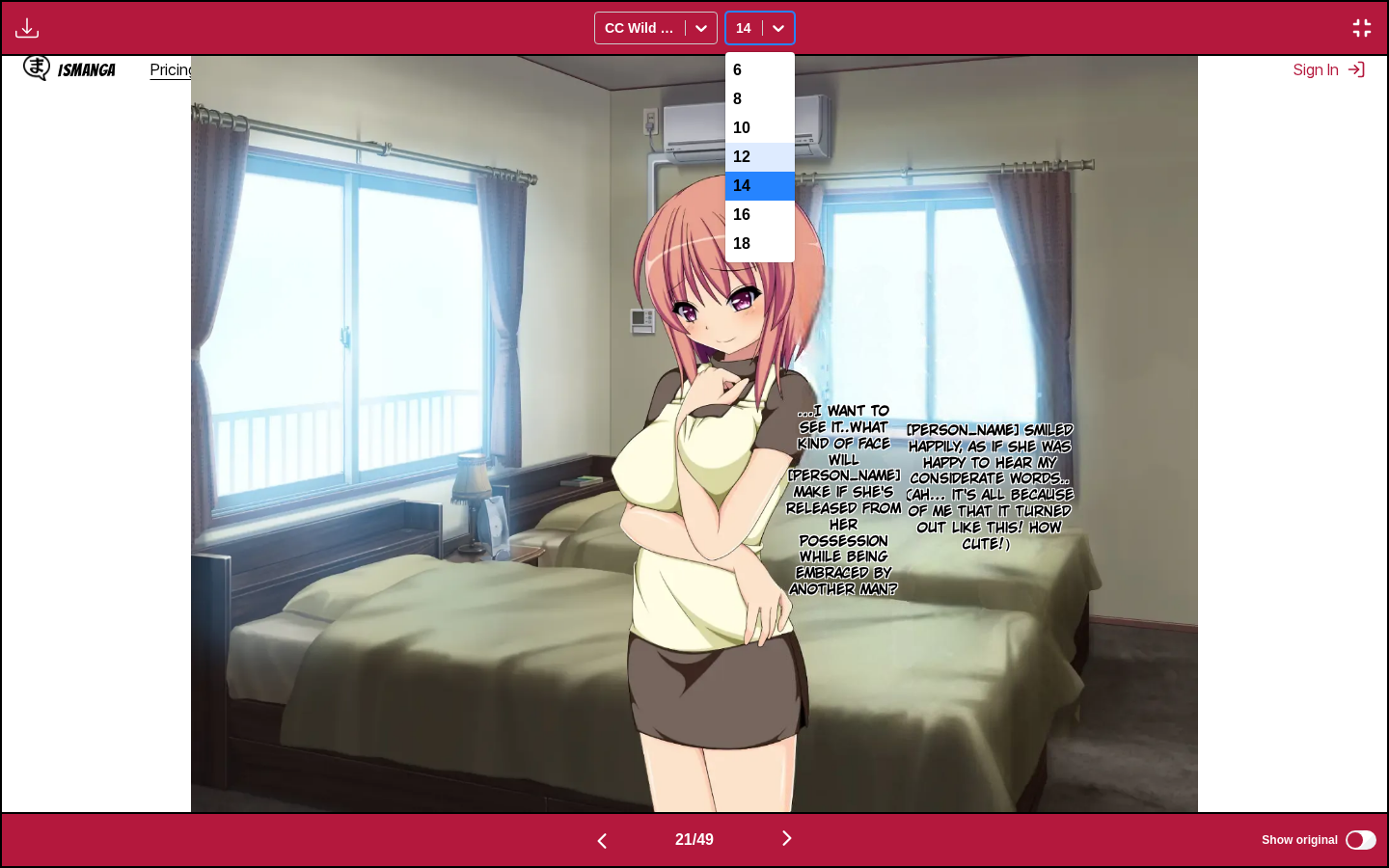 click on "12" at bounding box center (760, 157) 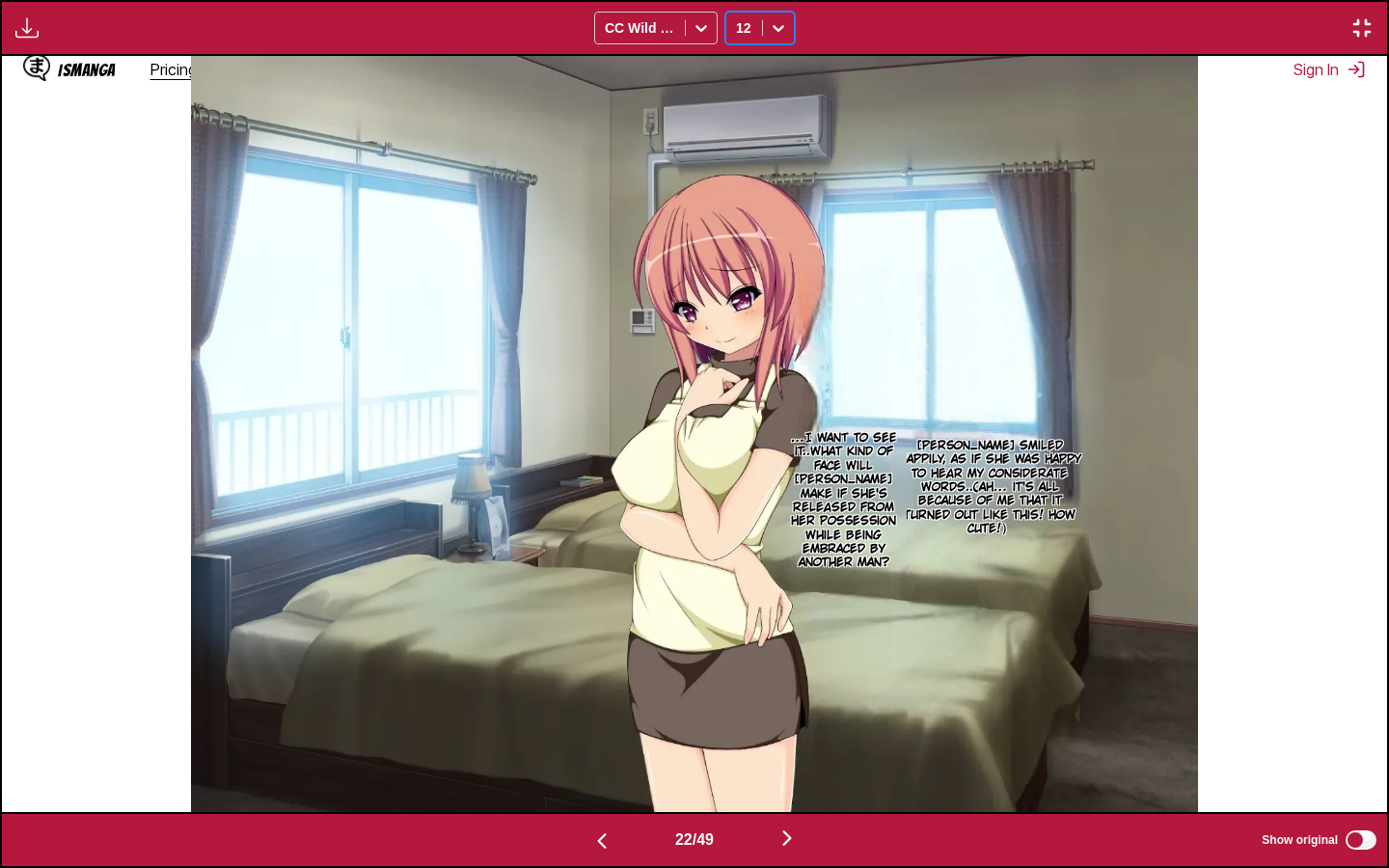 scroll, scrollTop: 0, scrollLeft: 29088, axis: horizontal 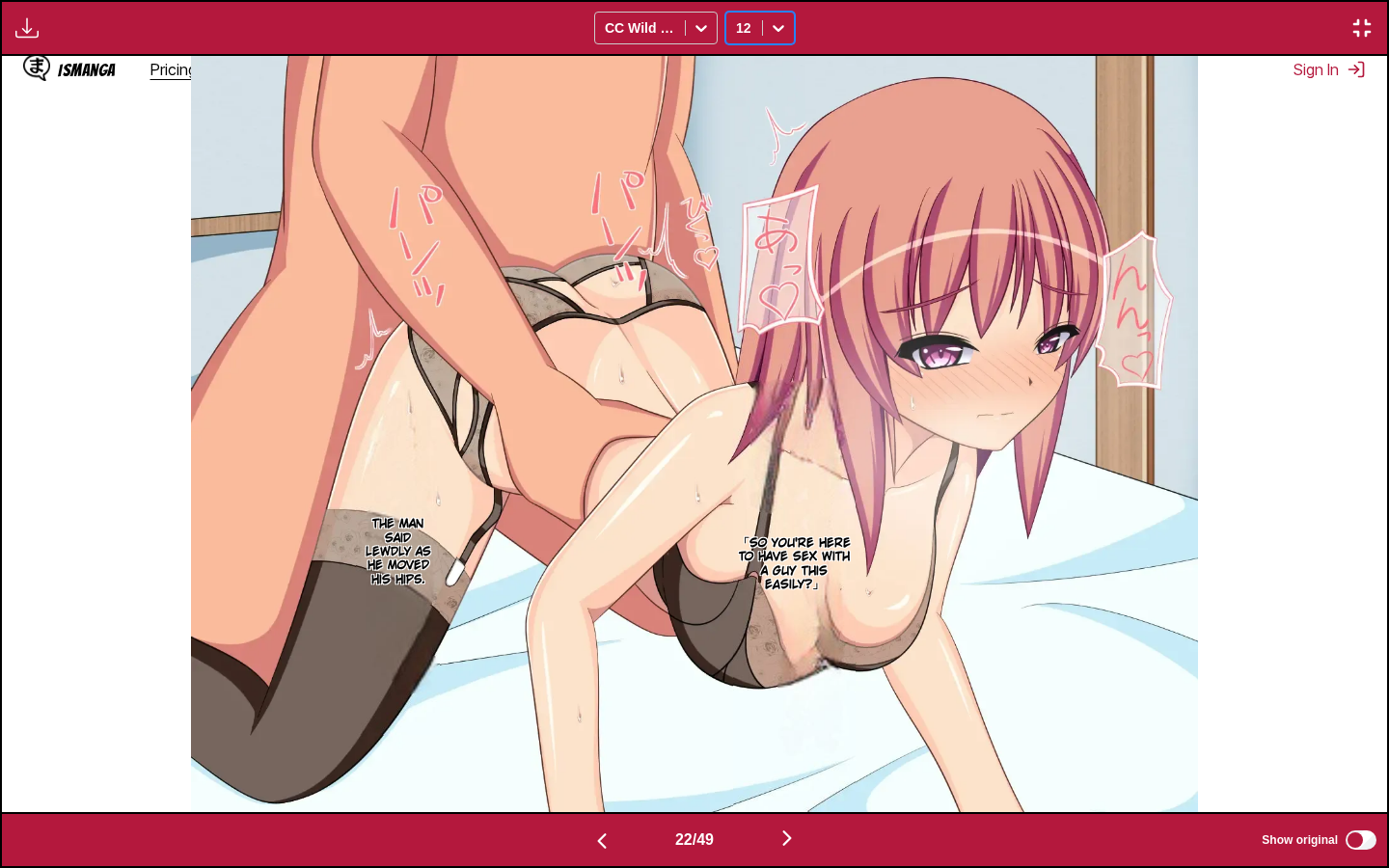 click at bounding box center [778, 28] 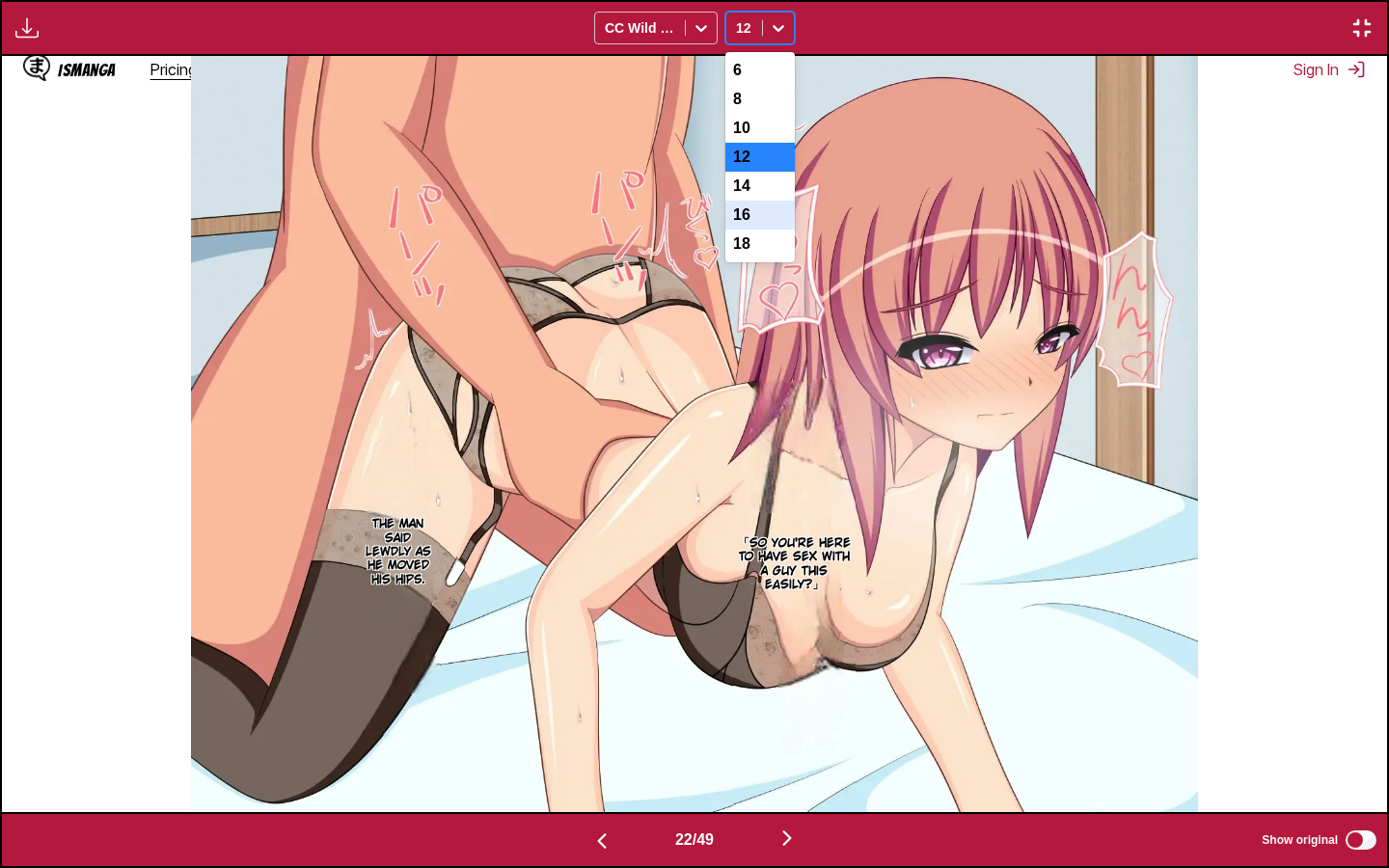 click on "16" at bounding box center [760, 215] 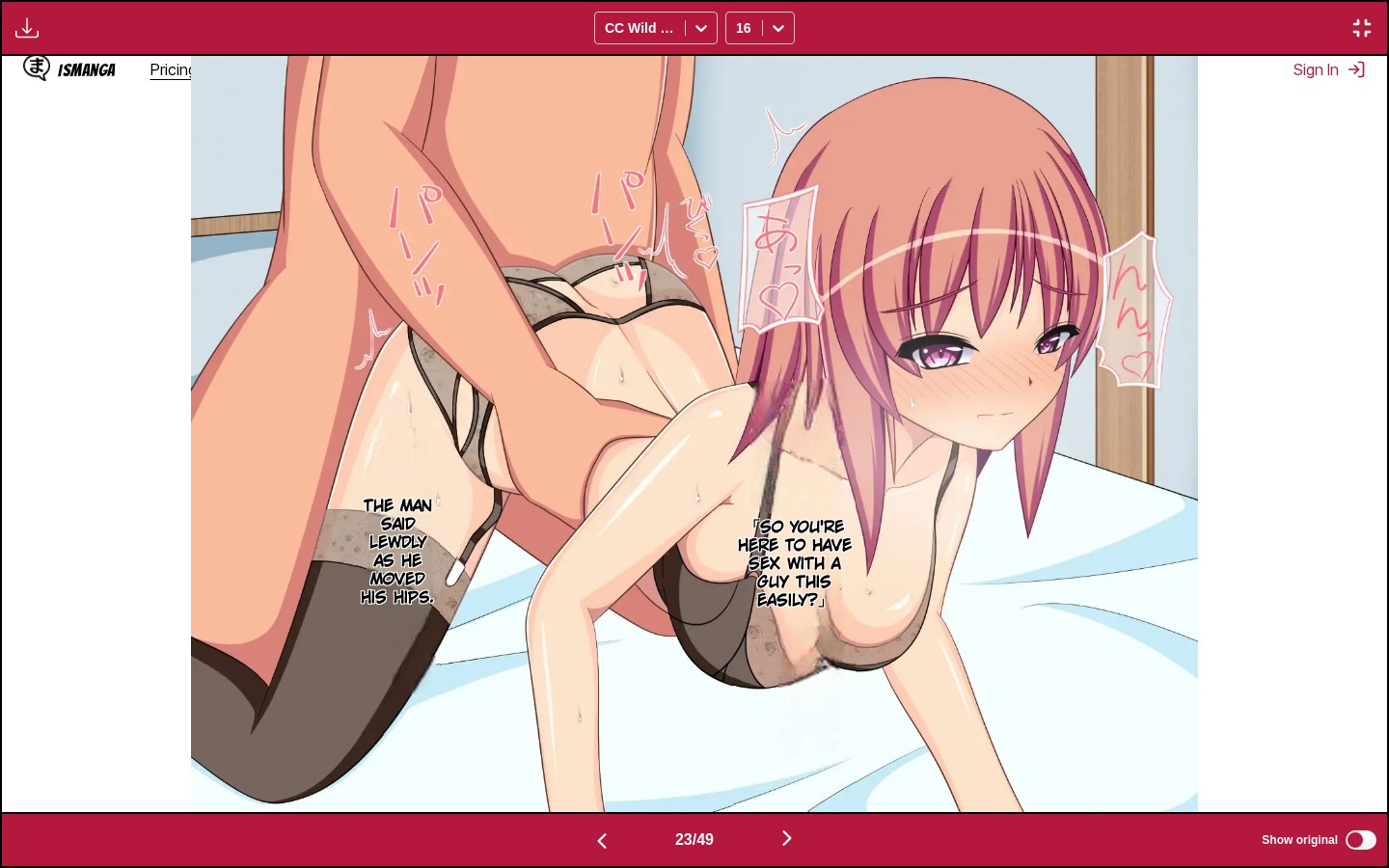 scroll, scrollTop: 0, scrollLeft: 30473, axis: horizontal 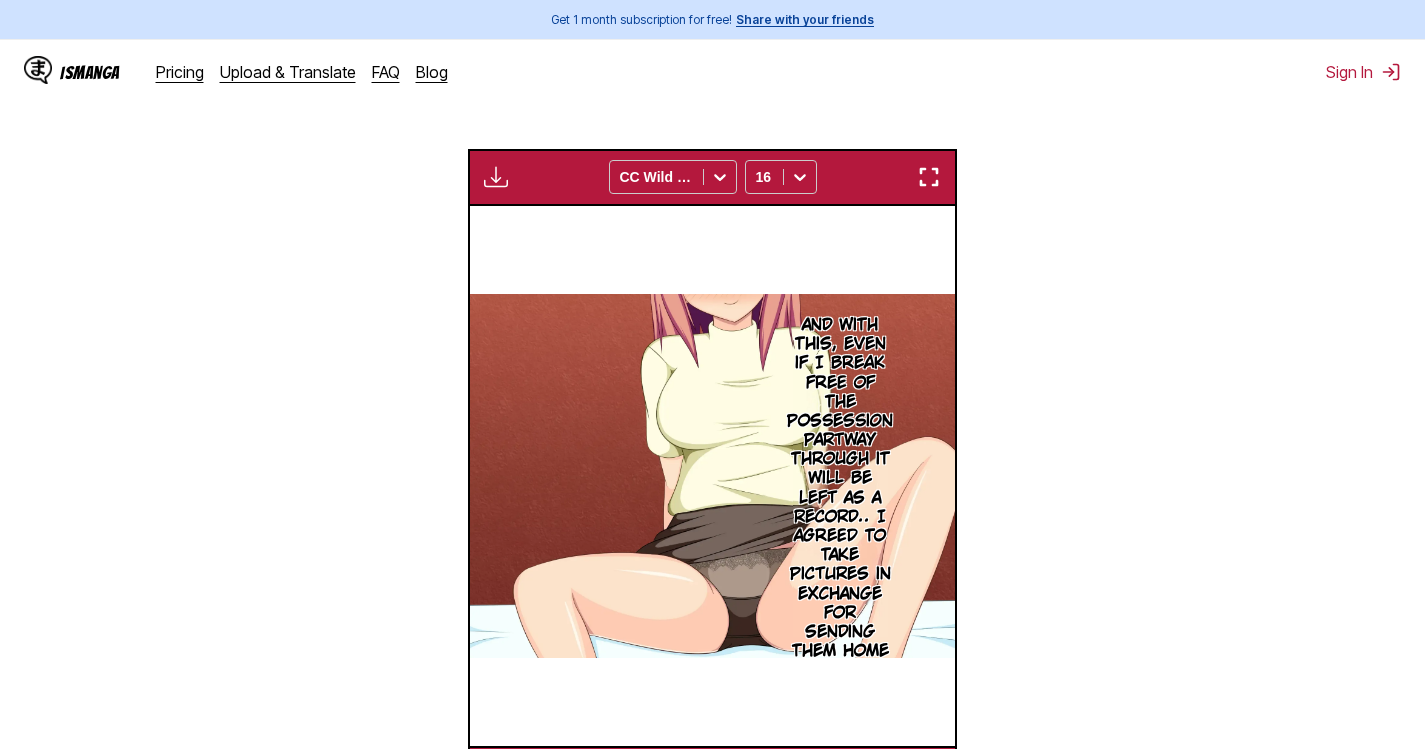 click at bounding box center [929, 177] 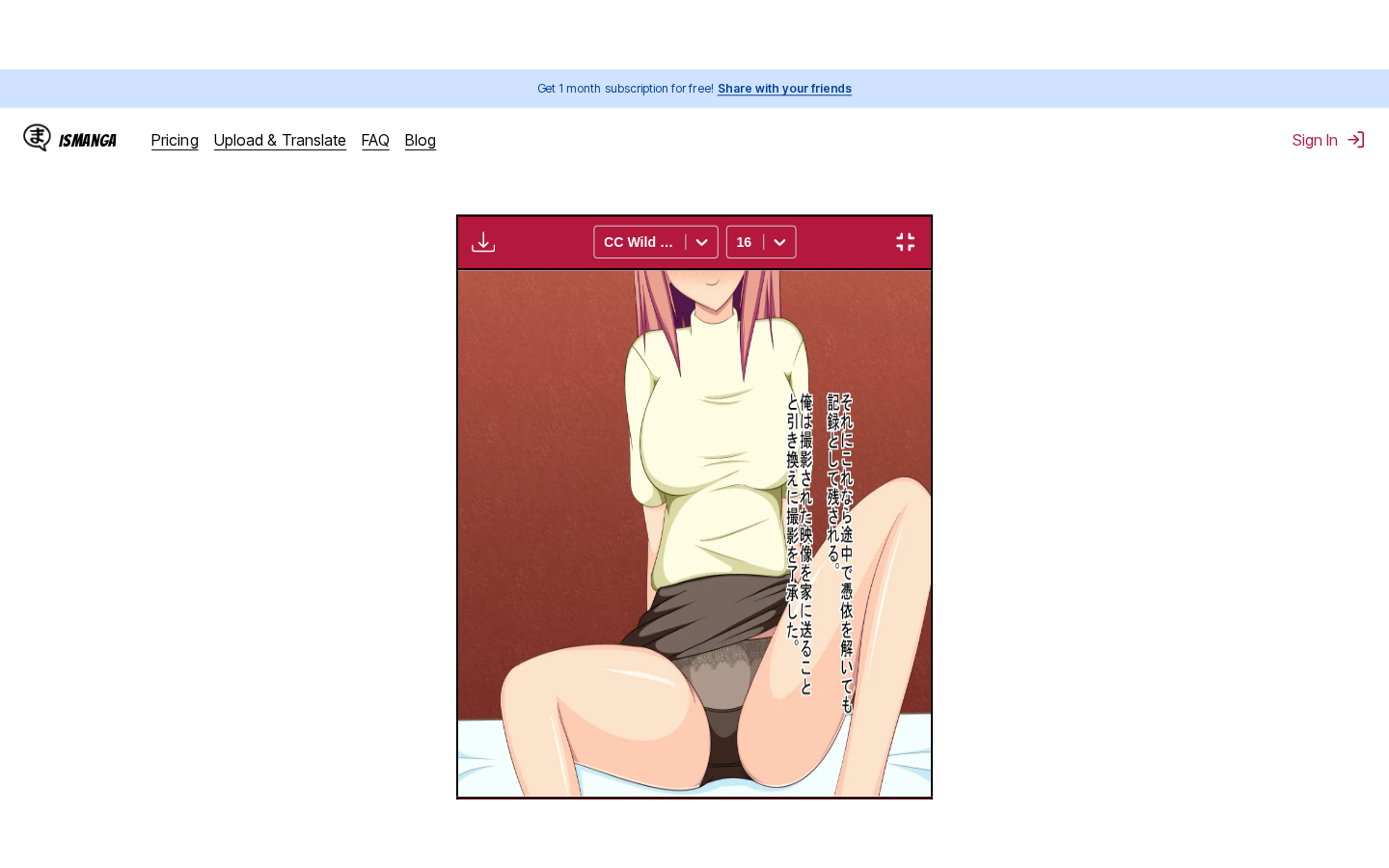 scroll, scrollTop: 220, scrollLeft: 0, axis: vertical 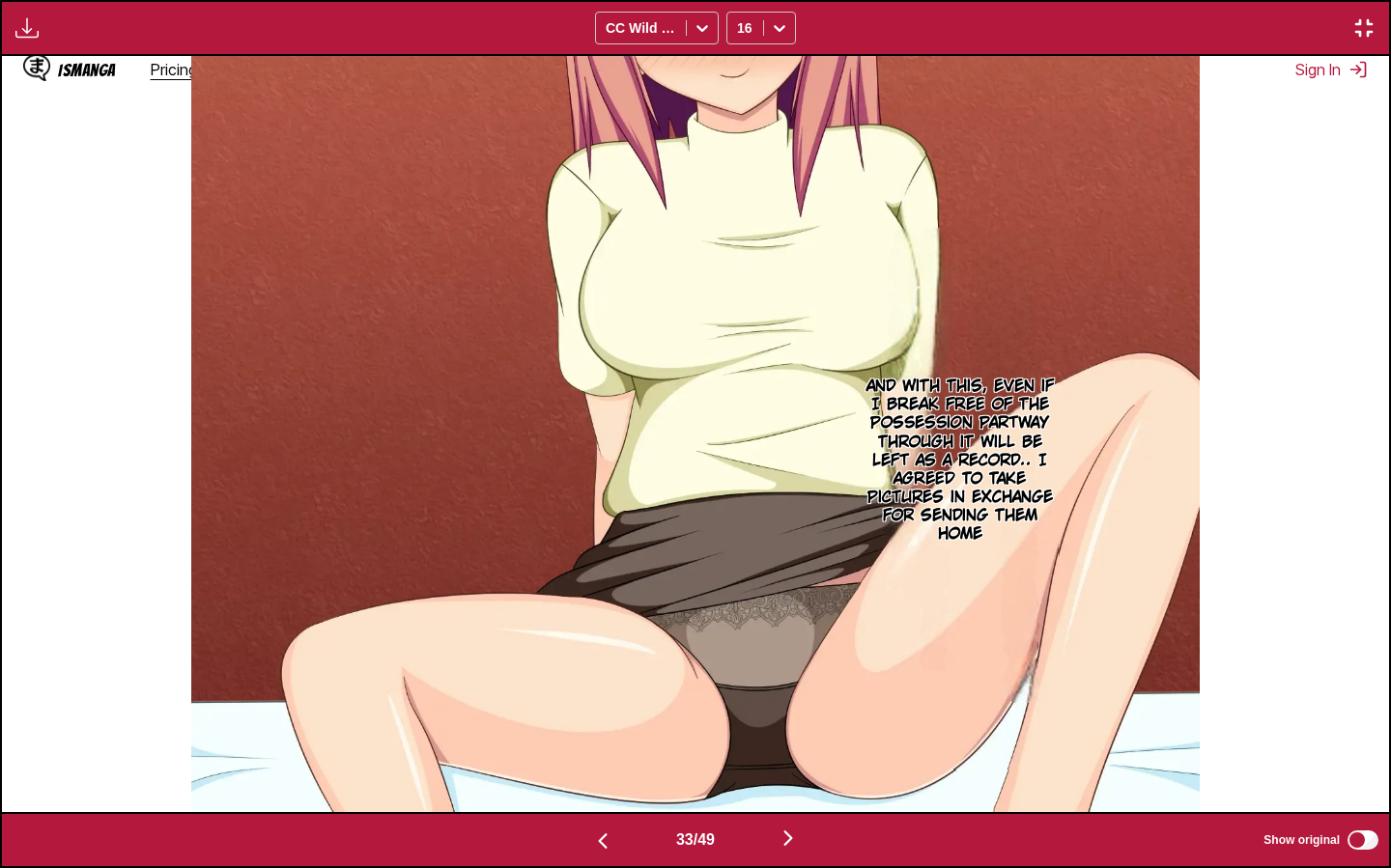 type 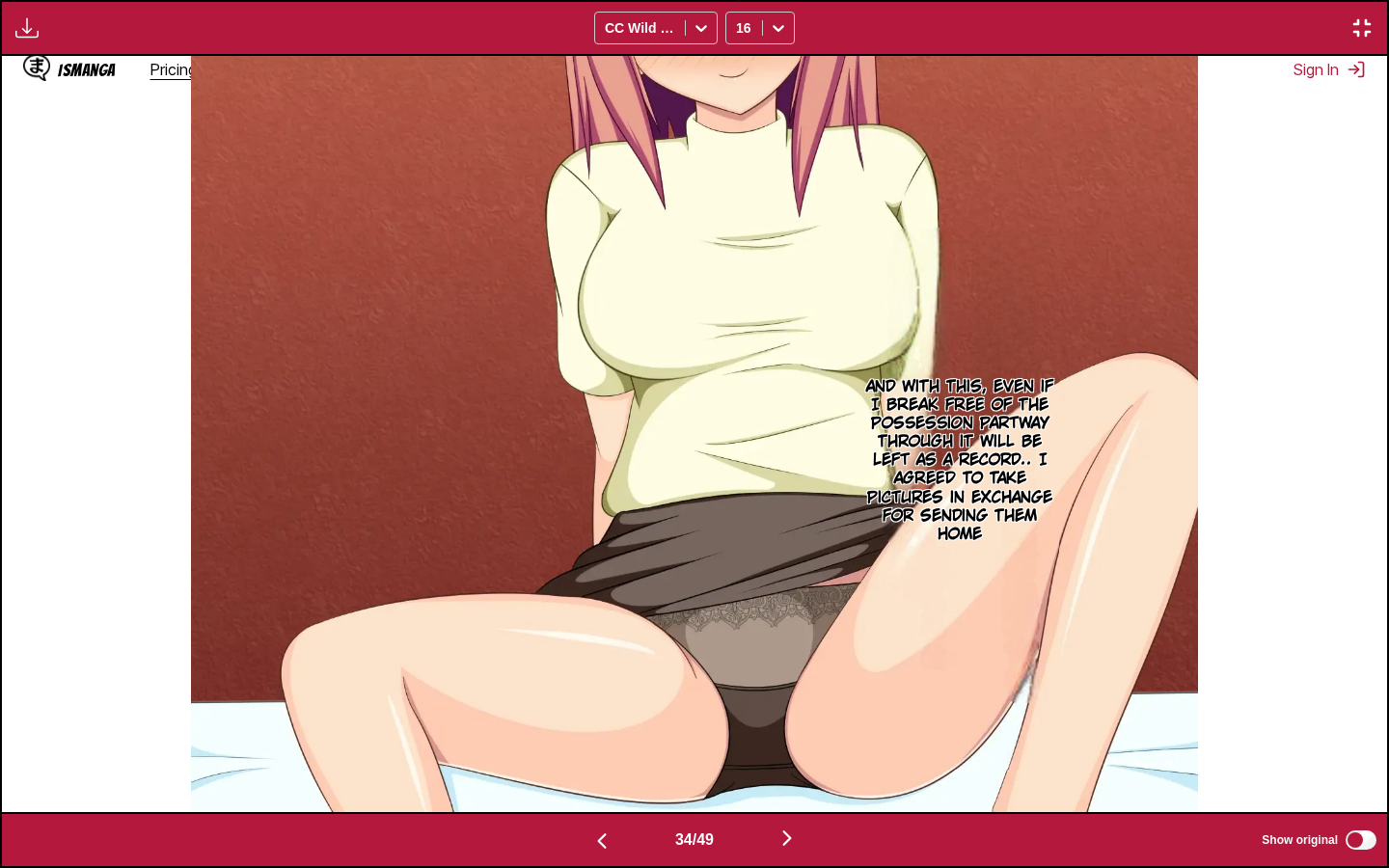 scroll, scrollTop: 0, scrollLeft: 45710, axis: horizontal 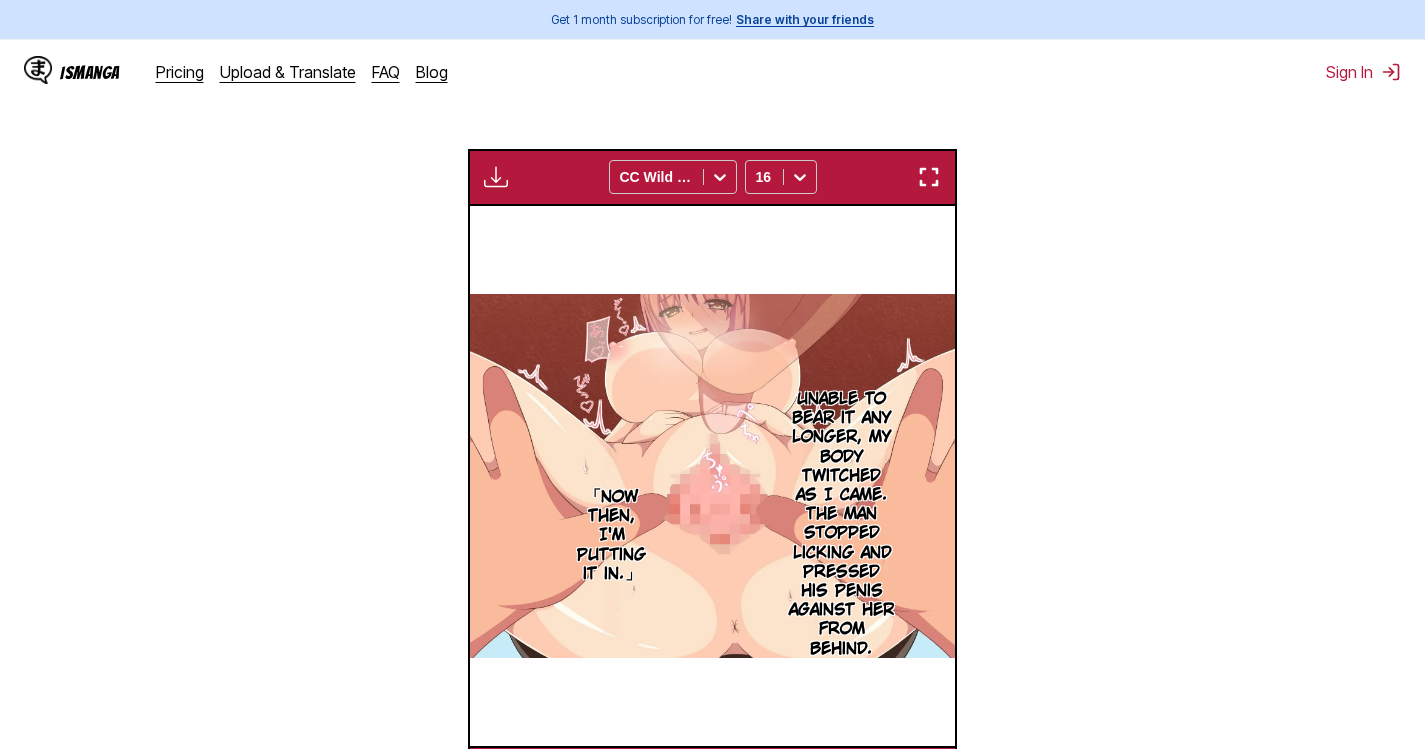 click at bounding box center [929, 177] 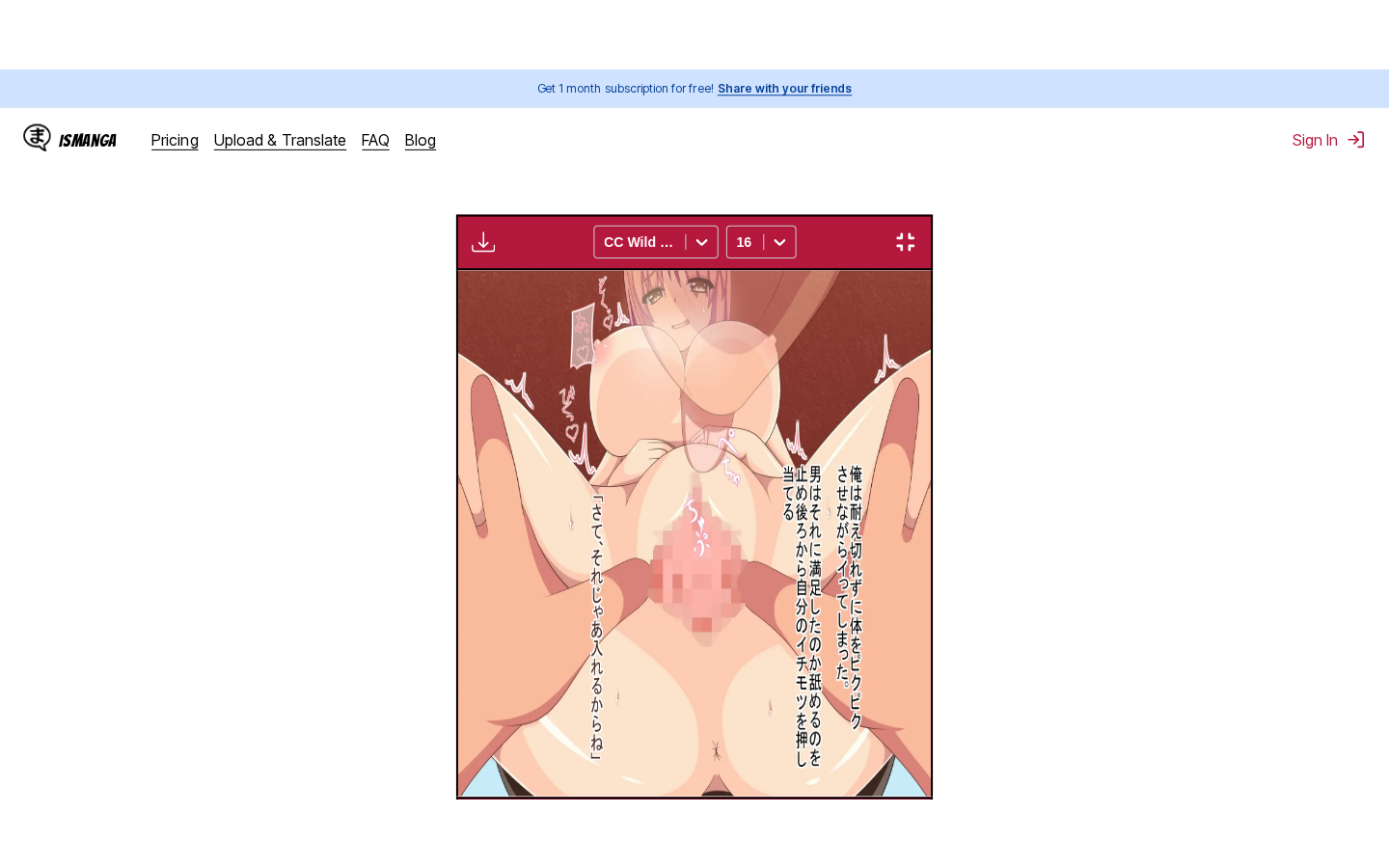 scroll, scrollTop: 220, scrollLeft: 0, axis: vertical 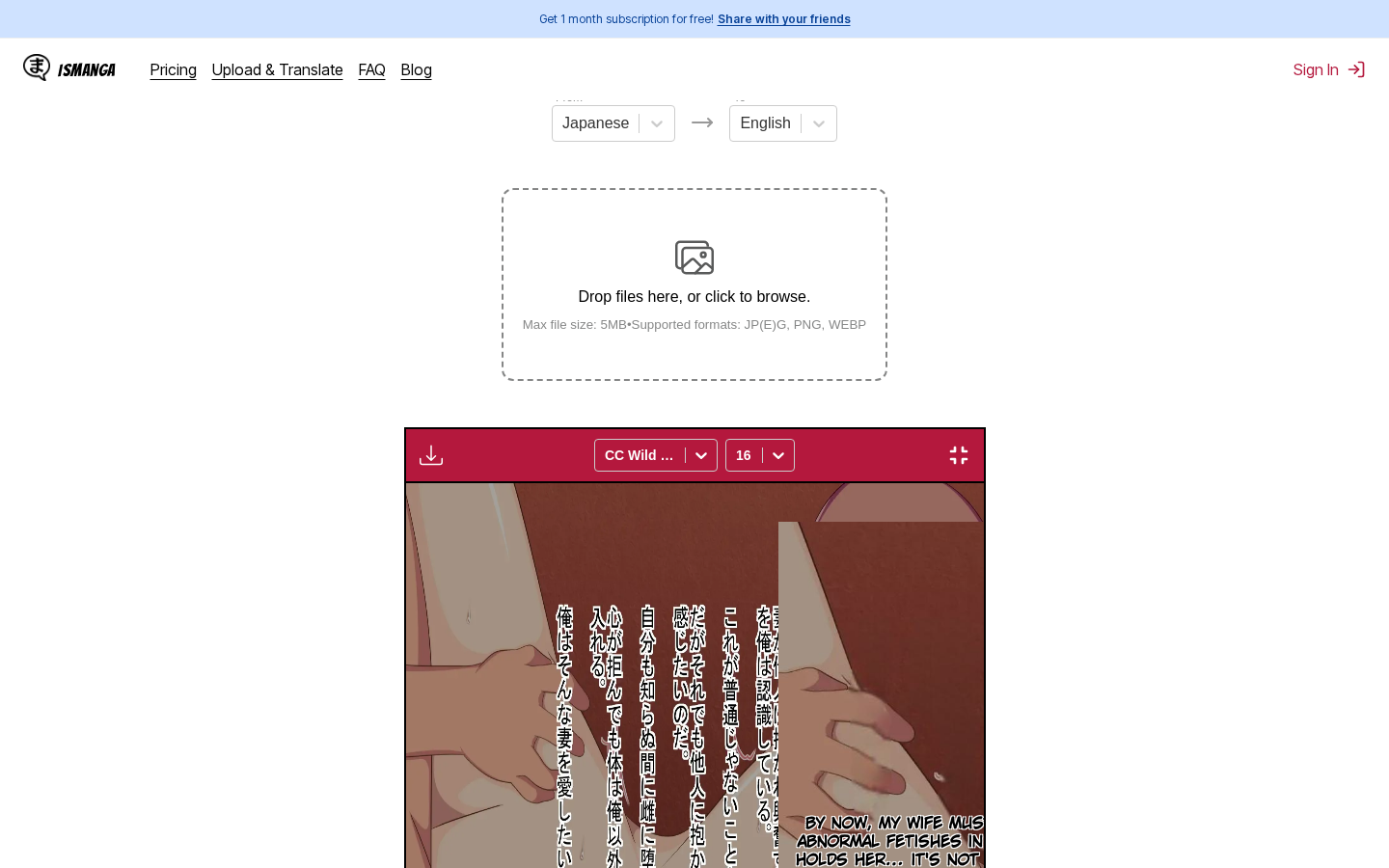 drag, startPoint x: 486, startPoint y: 502, endPoint x: 505, endPoint y: 451, distance: 54.424259 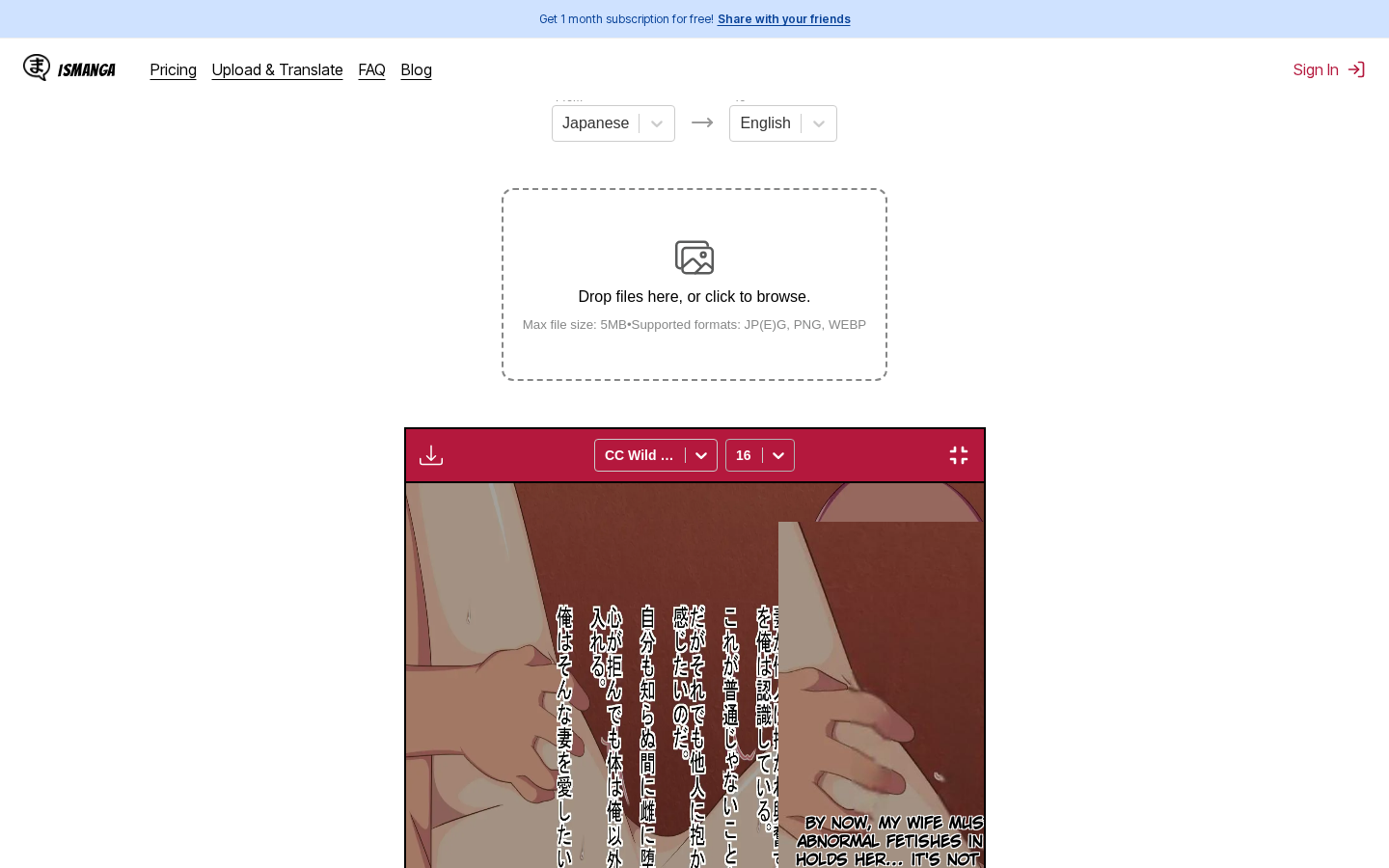 click 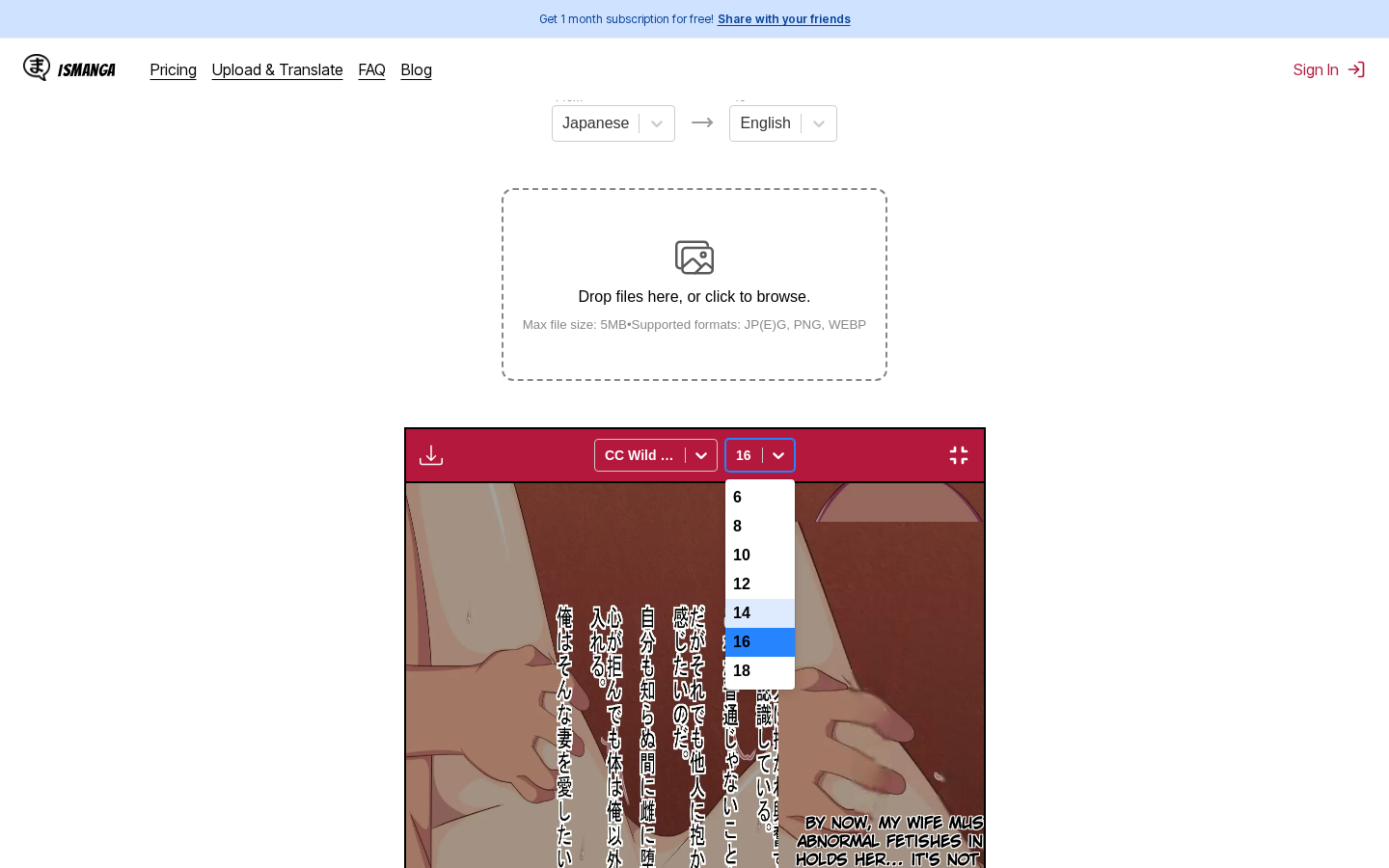 click on "14" at bounding box center [760, 613] 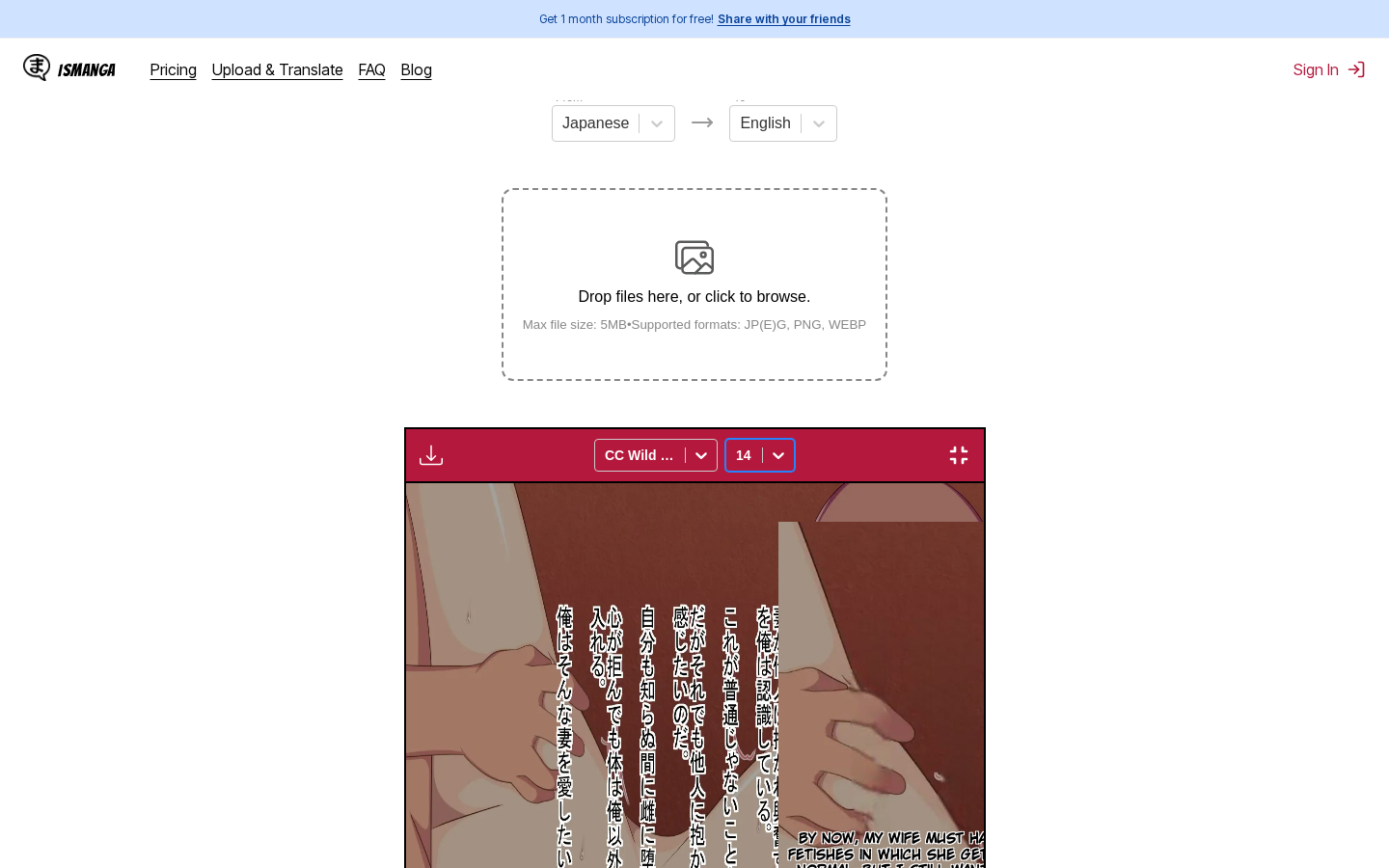 scroll, scrollTop: 0, scrollLeft: 66487, axis: horizontal 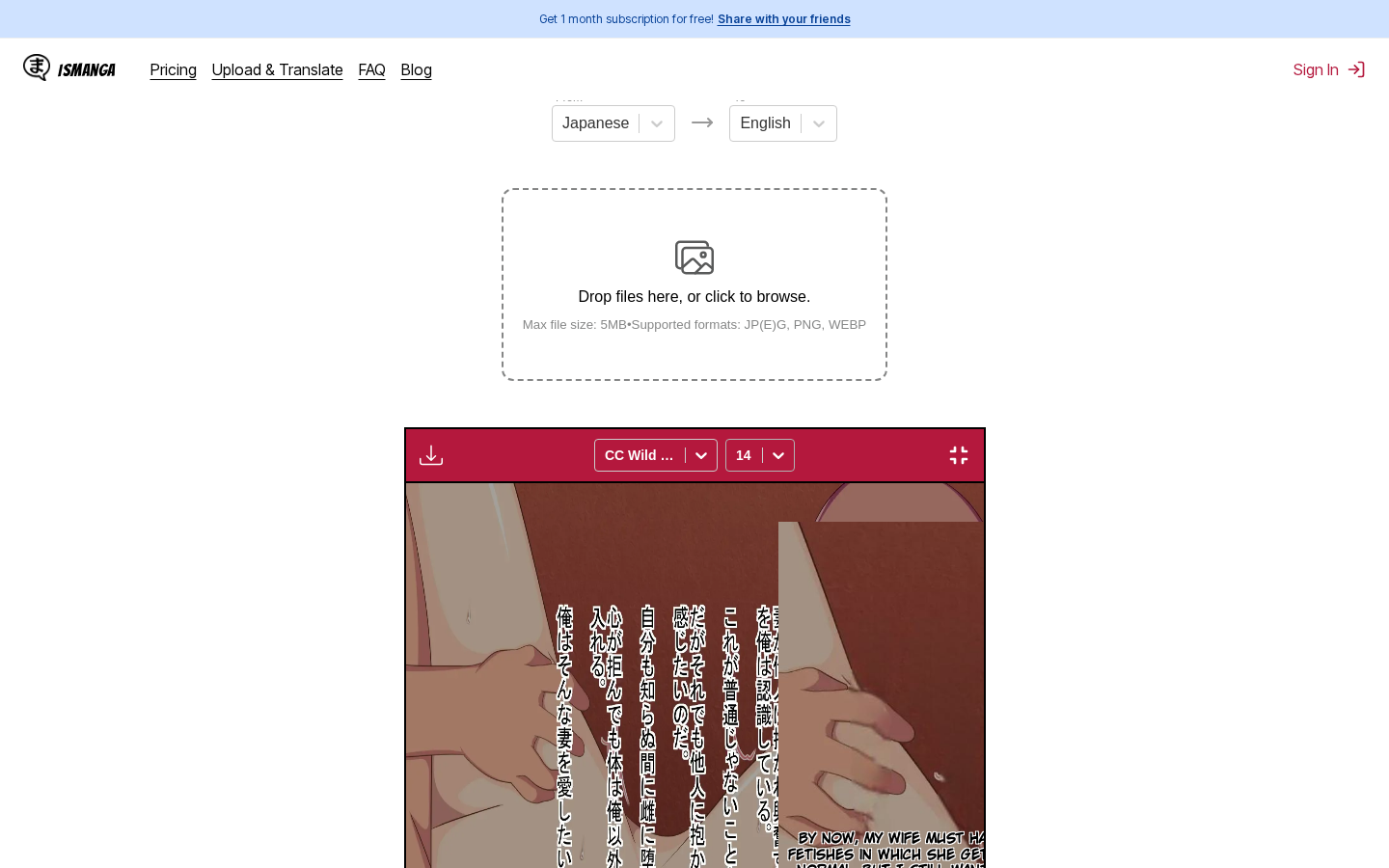 click 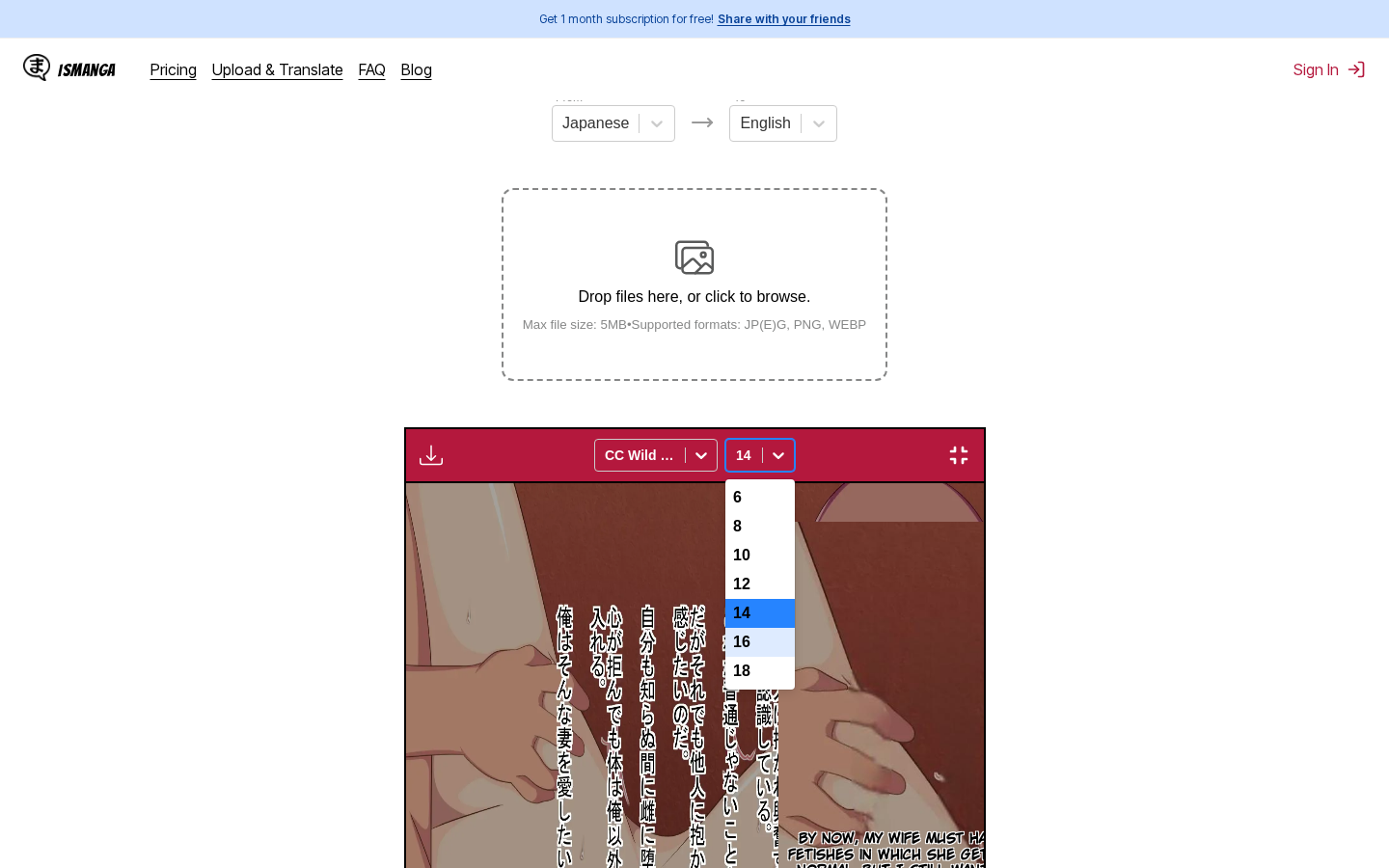 click on "16" at bounding box center [760, 642] 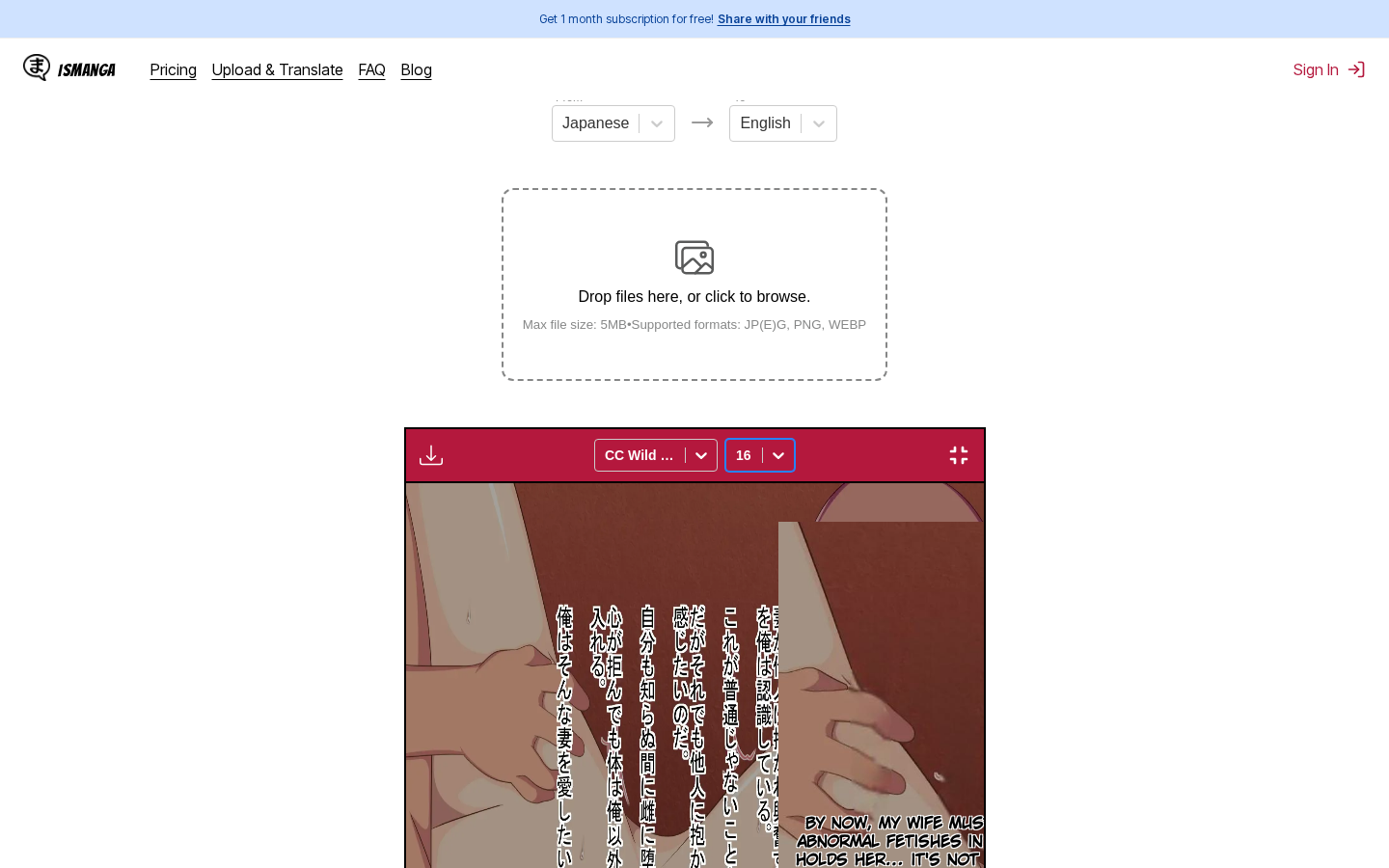 scroll, scrollTop: 0, scrollLeft: 65102, axis: horizontal 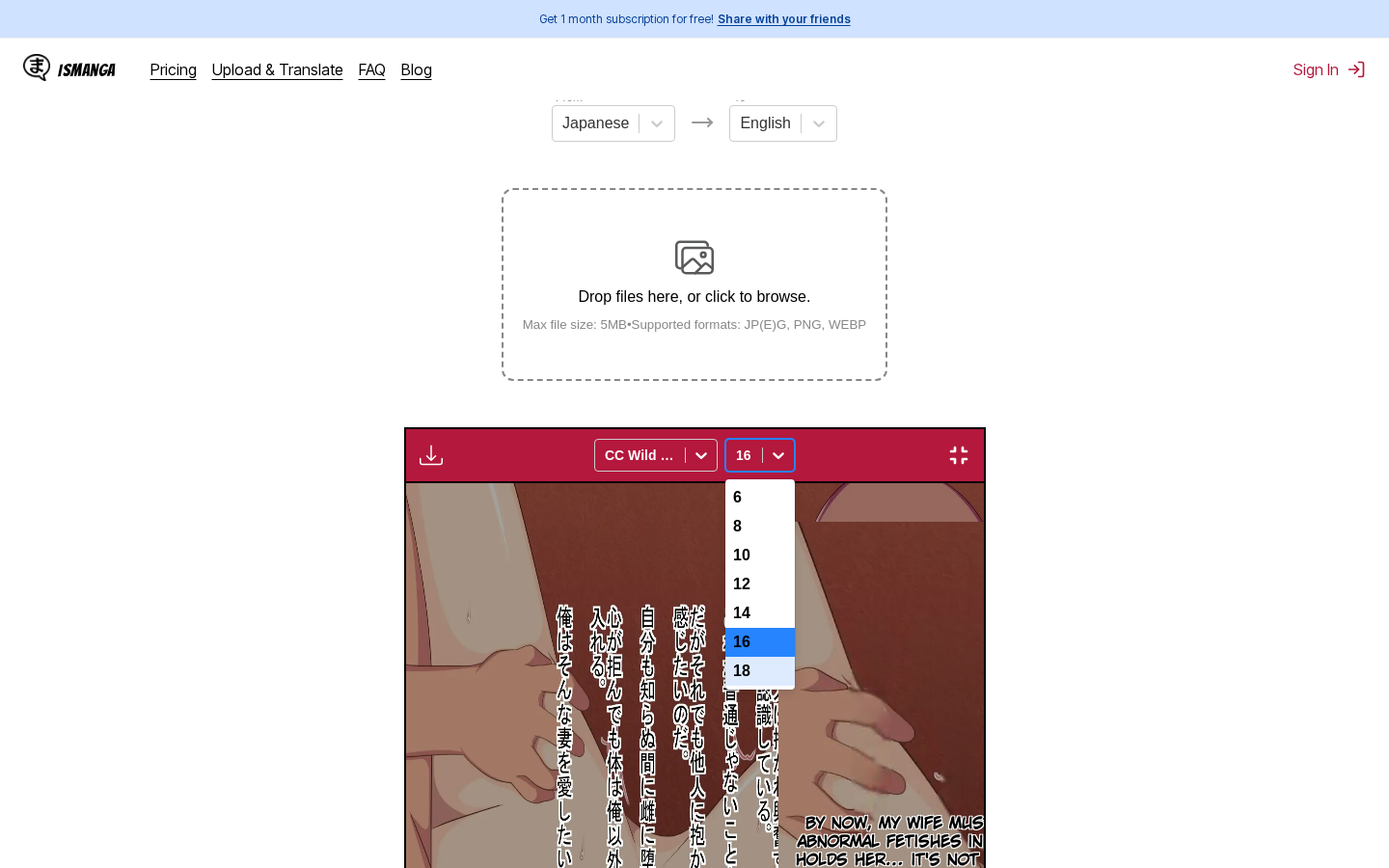 click on "18" at bounding box center (760, 671) 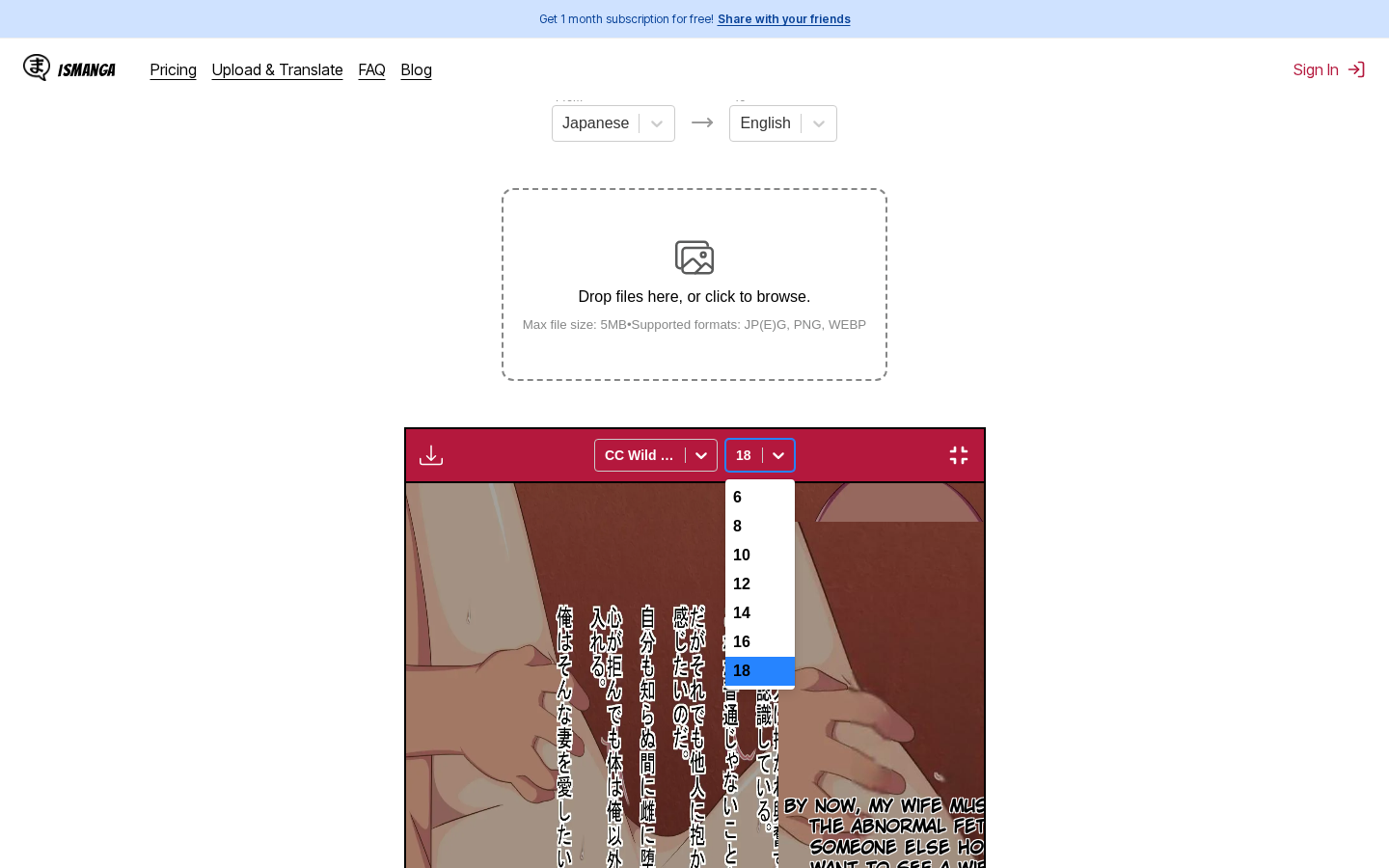 click at bounding box center [778, 455] 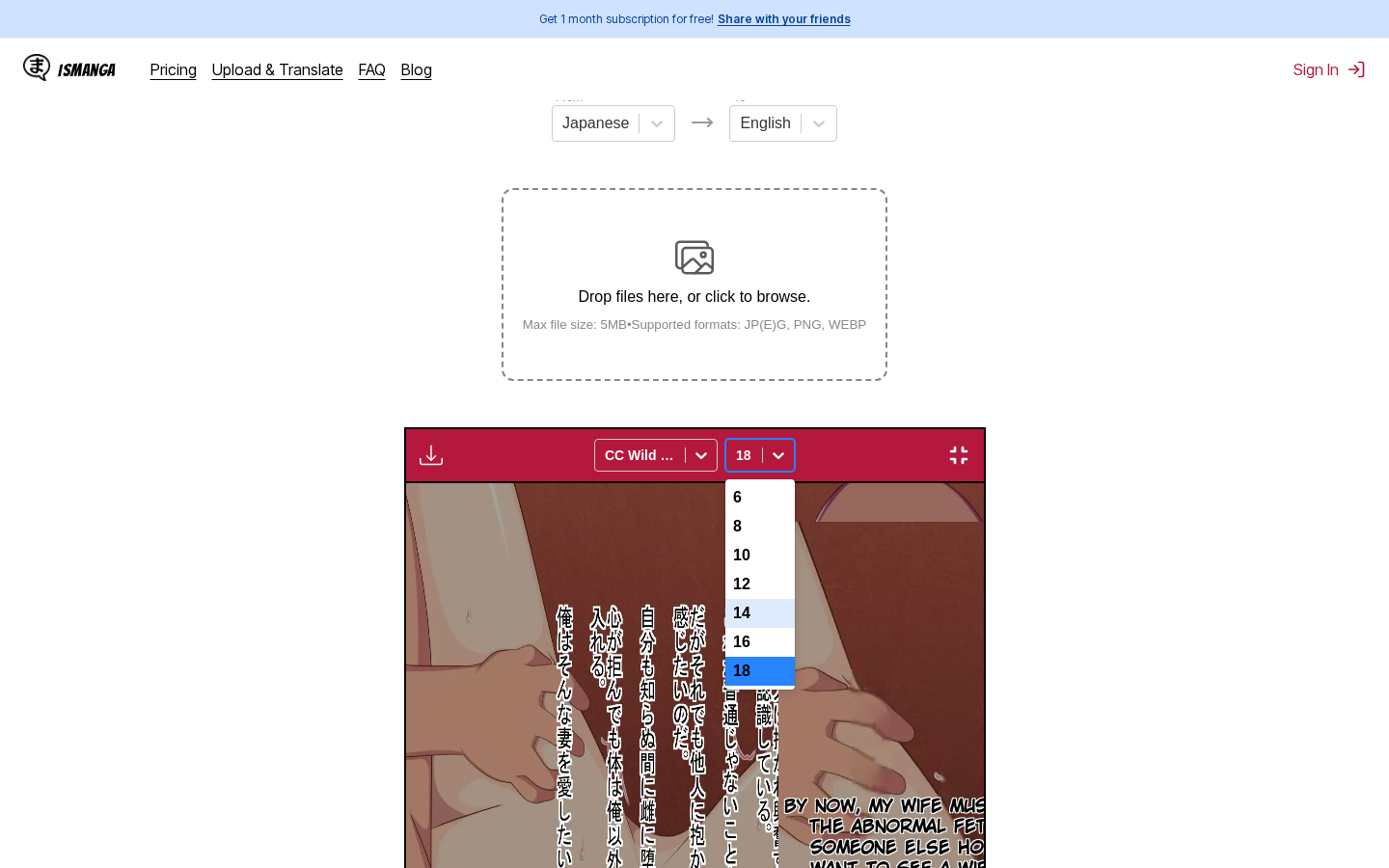 click on "14" at bounding box center (760, 613) 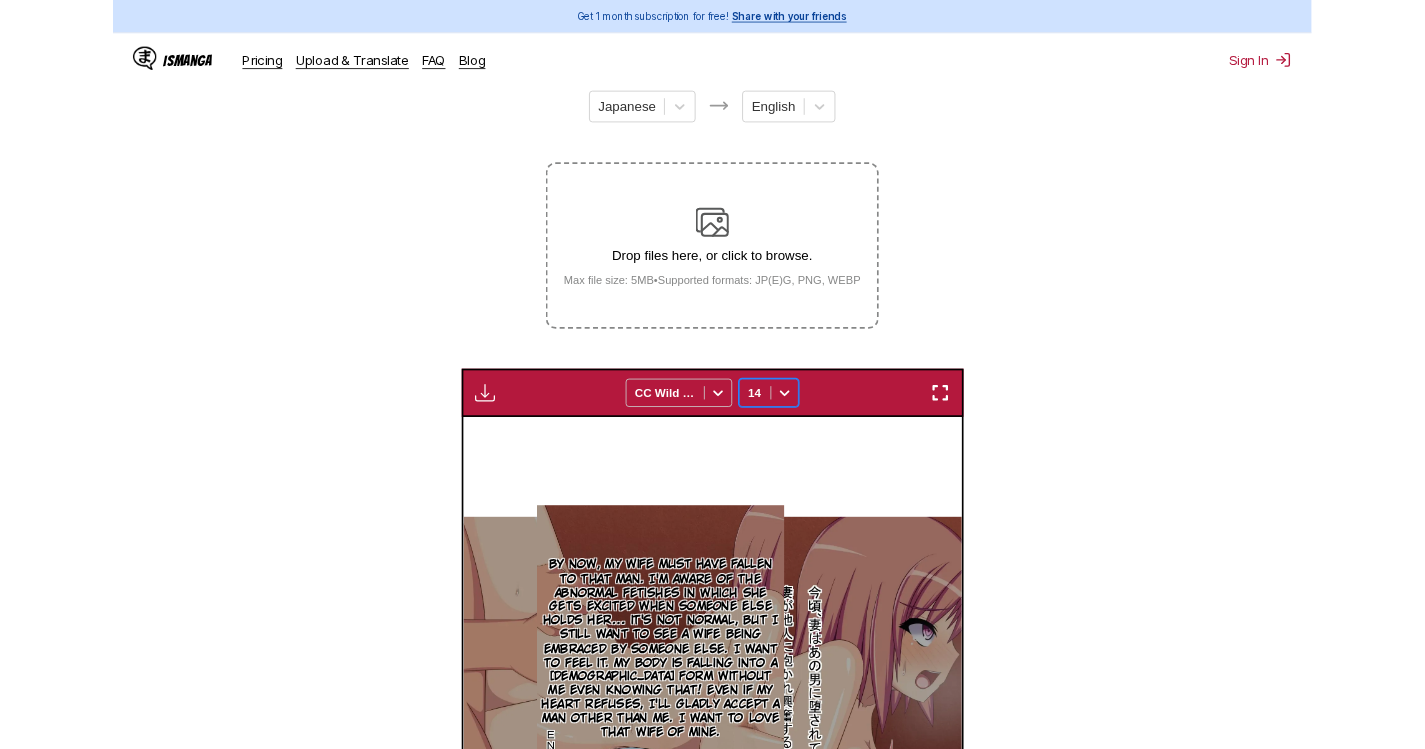 scroll, scrollTop: 522, scrollLeft: 0, axis: vertical 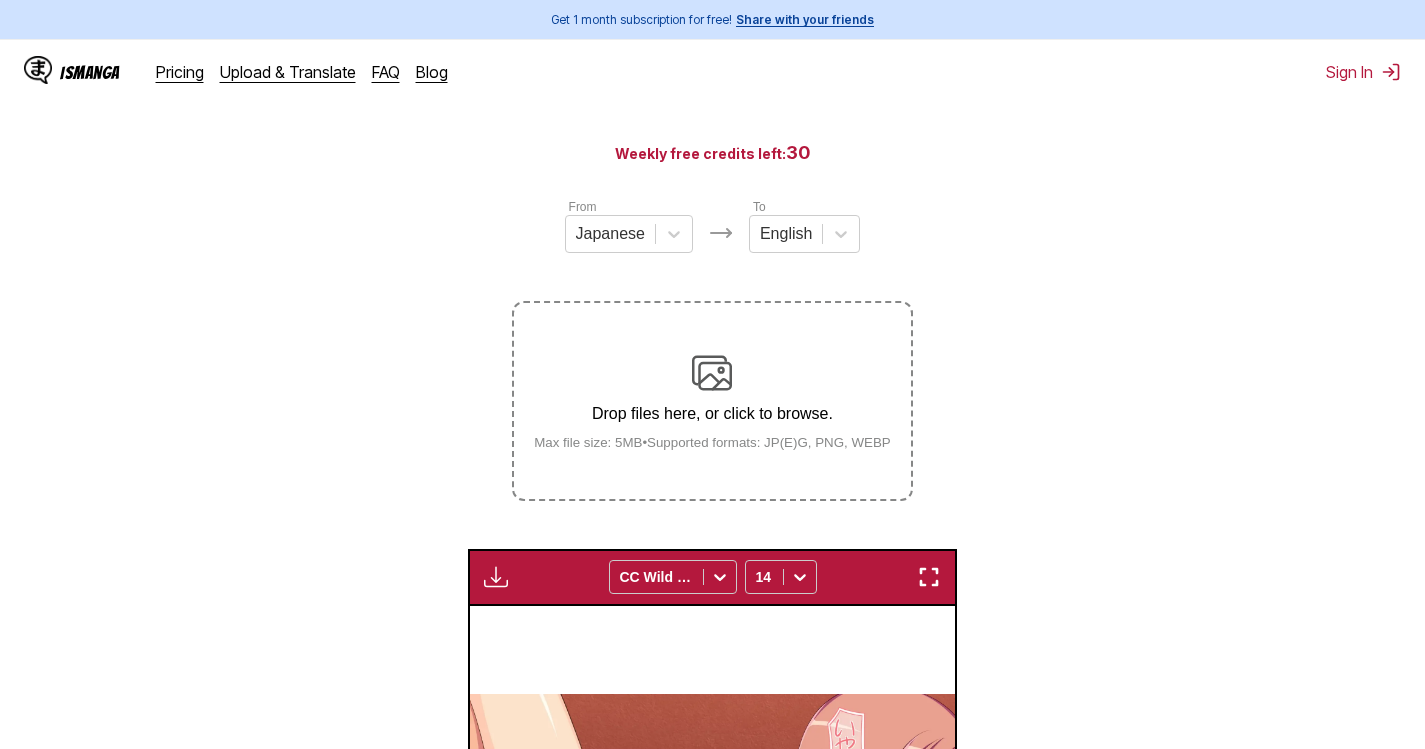 click at bounding box center (712, 373) 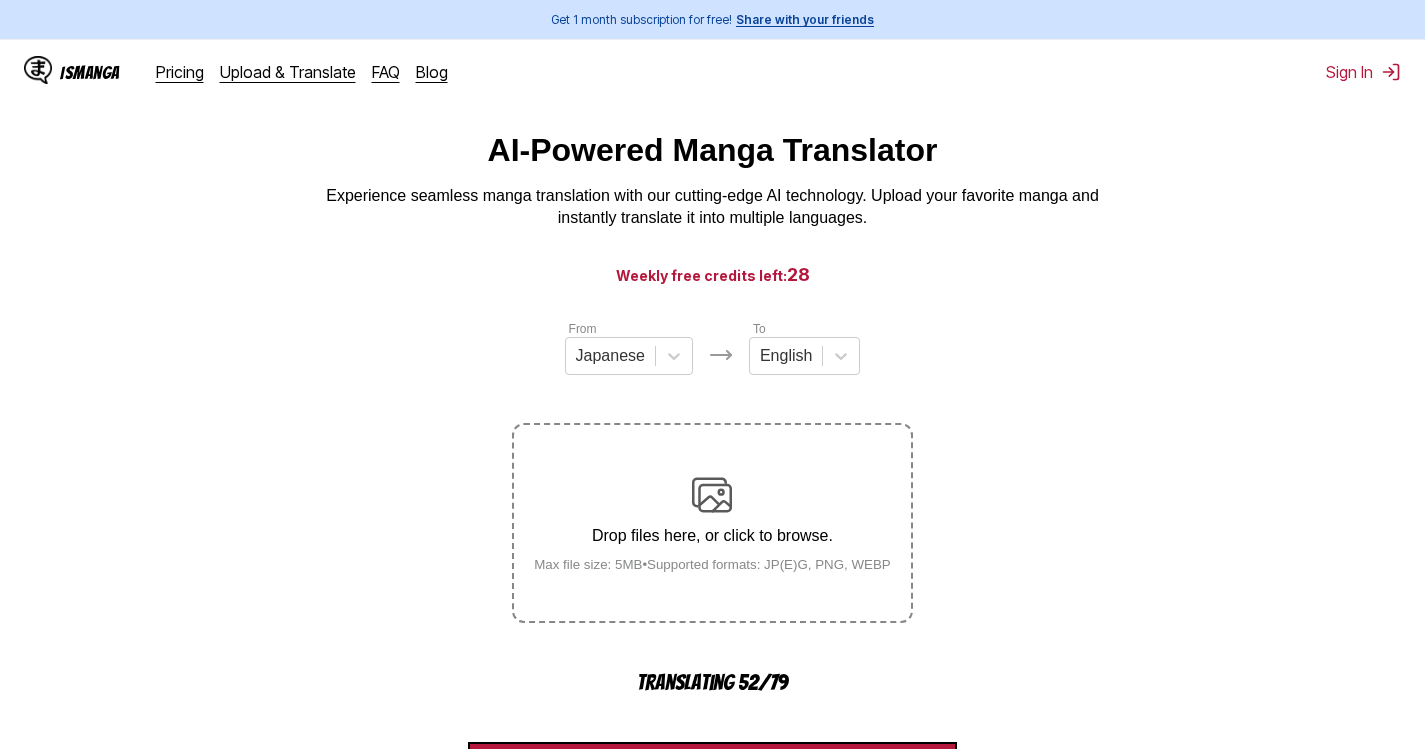 scroll, scrollTop: 0, scrollLeft: 0, axis: both 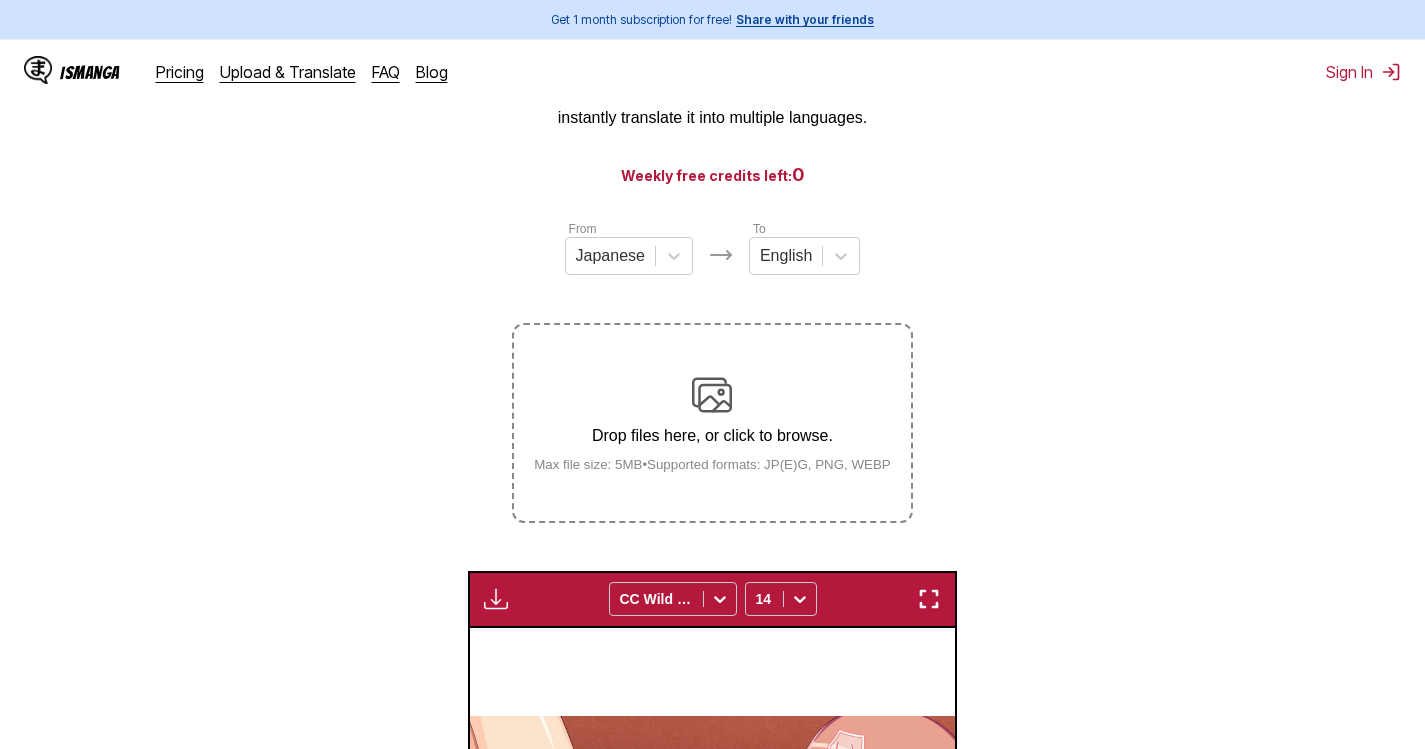 drag, startPoint x: 929, startPoint y: 608, endPoint x: 1110, endPoint y: 558, distance: 187.77913 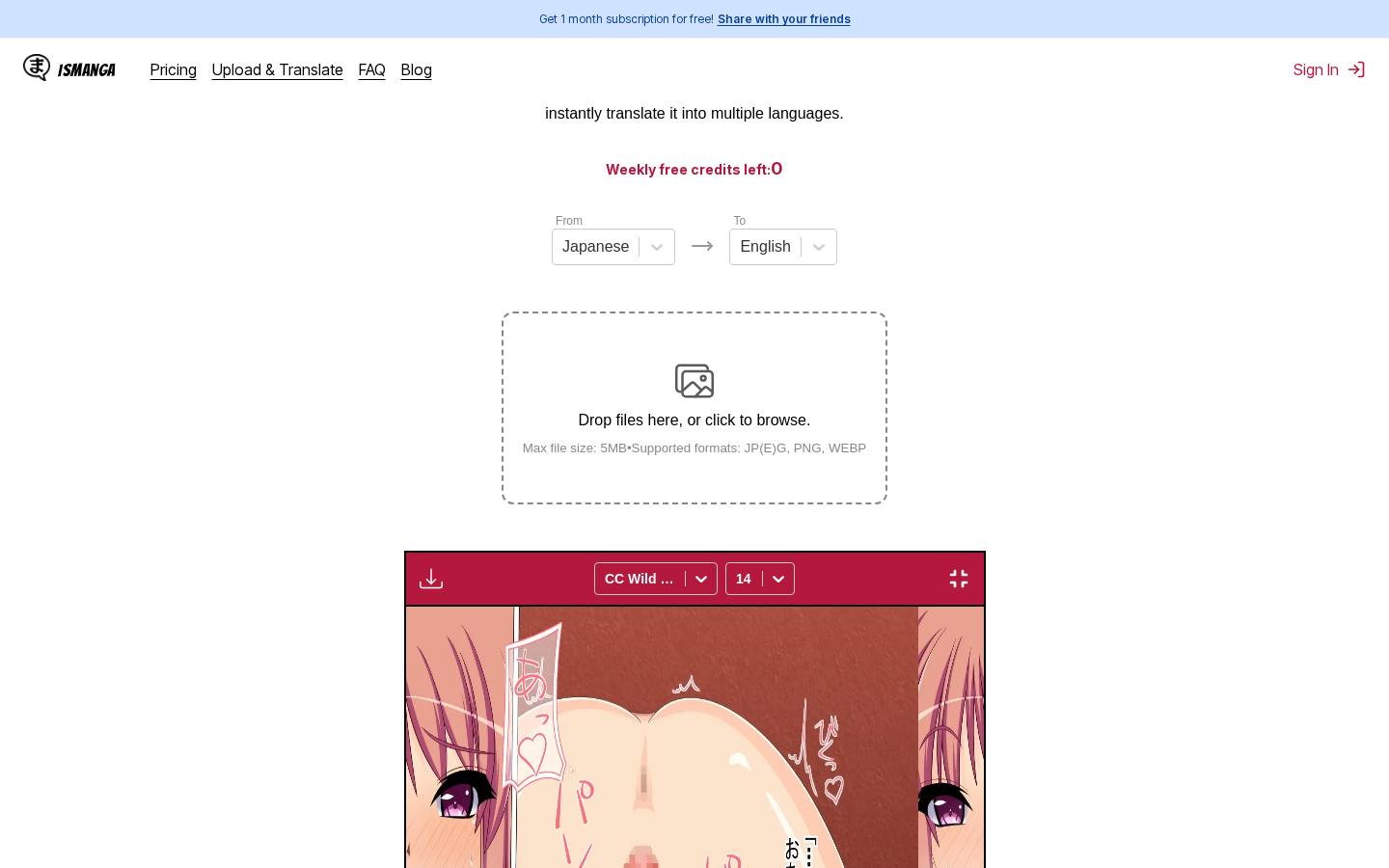 scroll, scrollTop: 0, scrollLeft: 65102, axis: horizontal 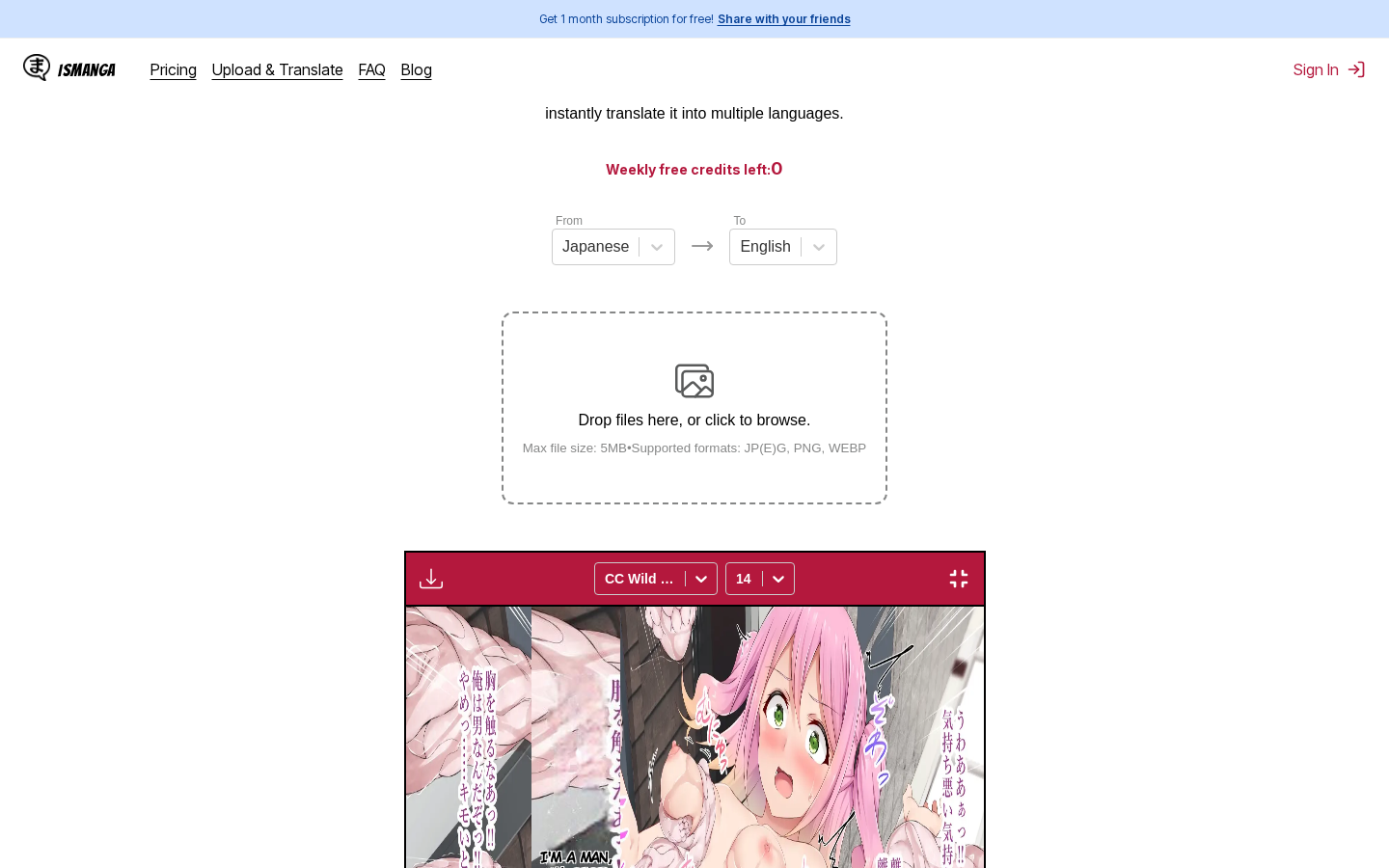 type 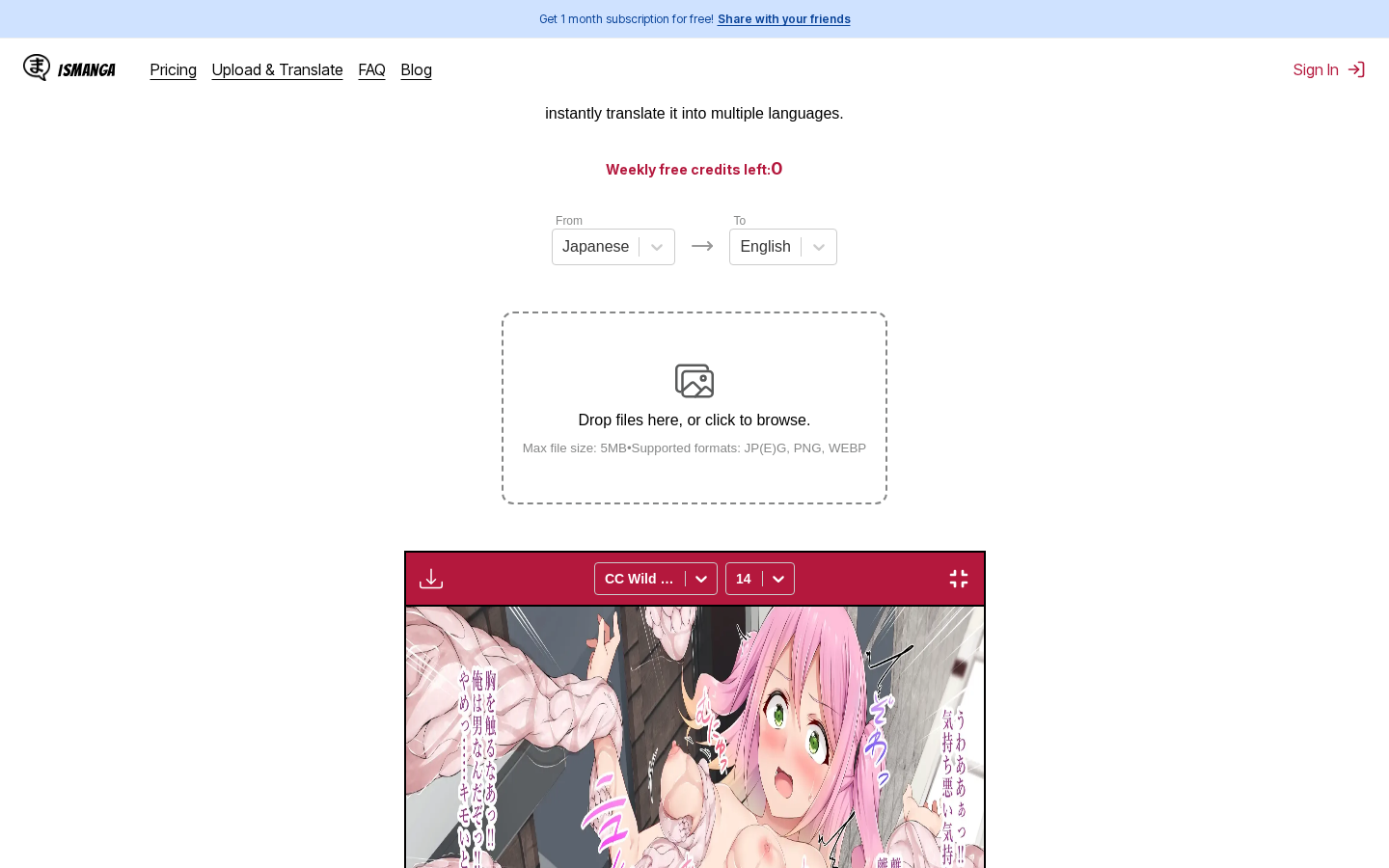 click on "Show original" at bounding box center (917, 1298) 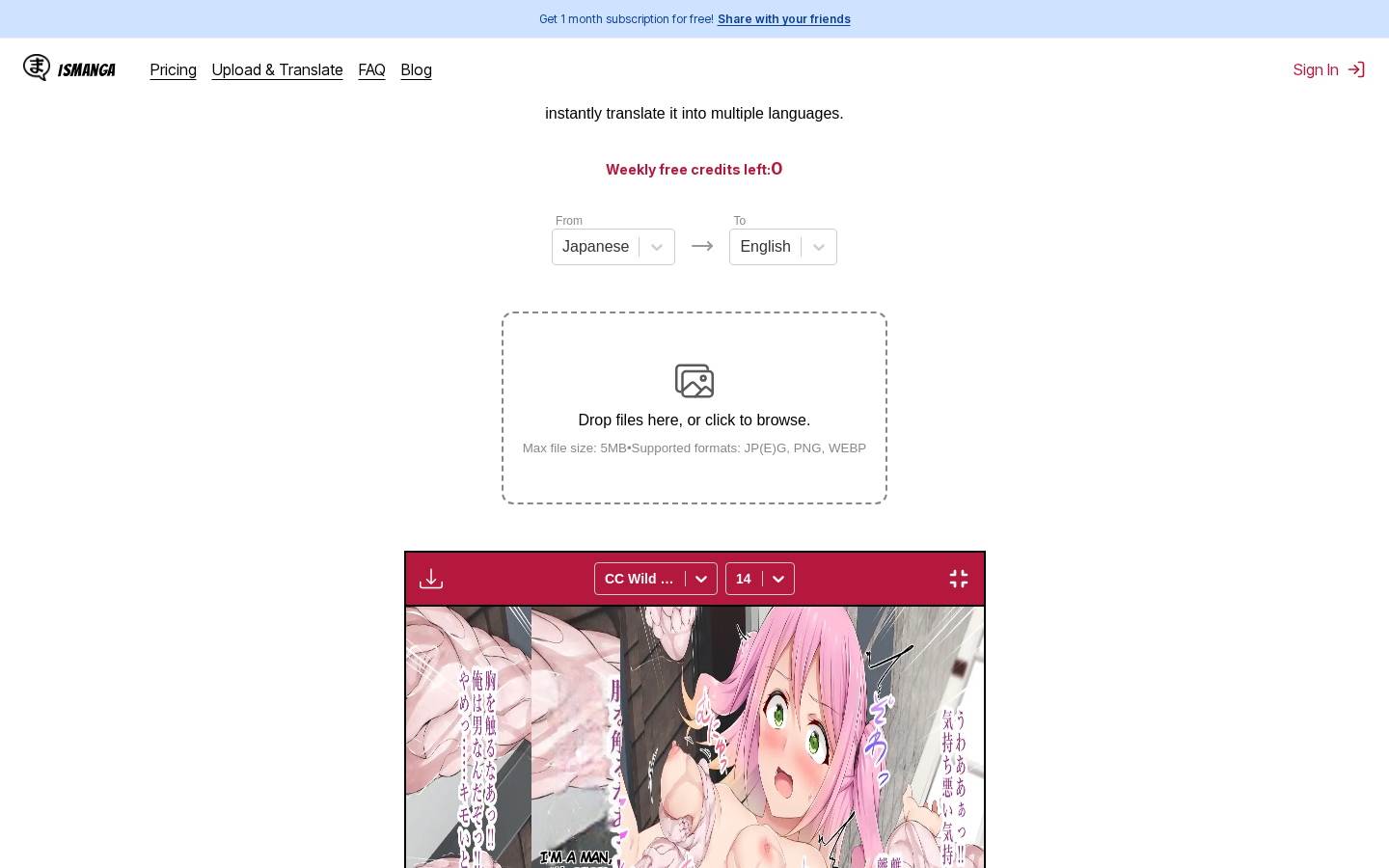 click on "Virgin." at bounding box center [-15127, 806] 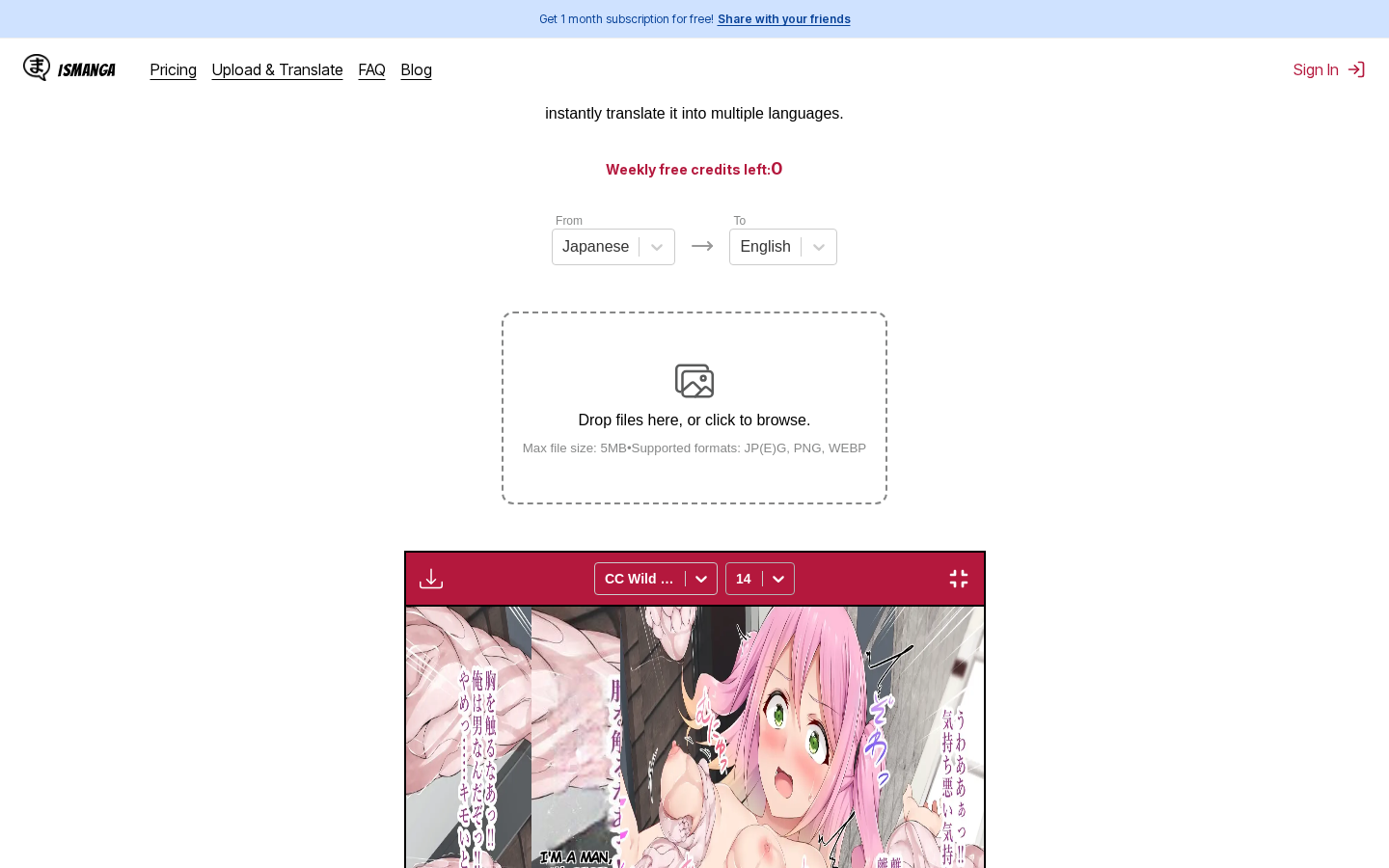 click 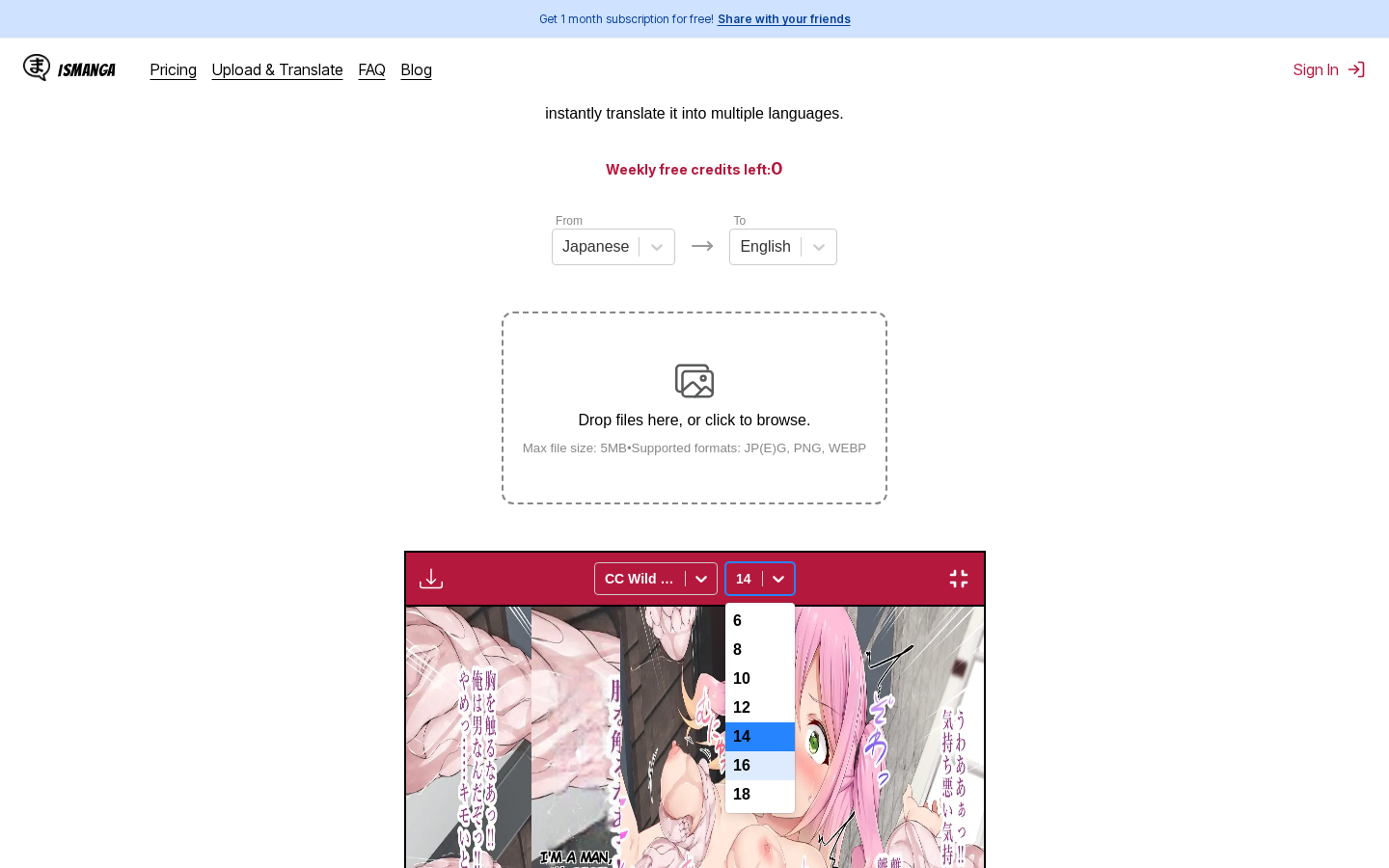 click on "16" at bounding box center (760, 766) 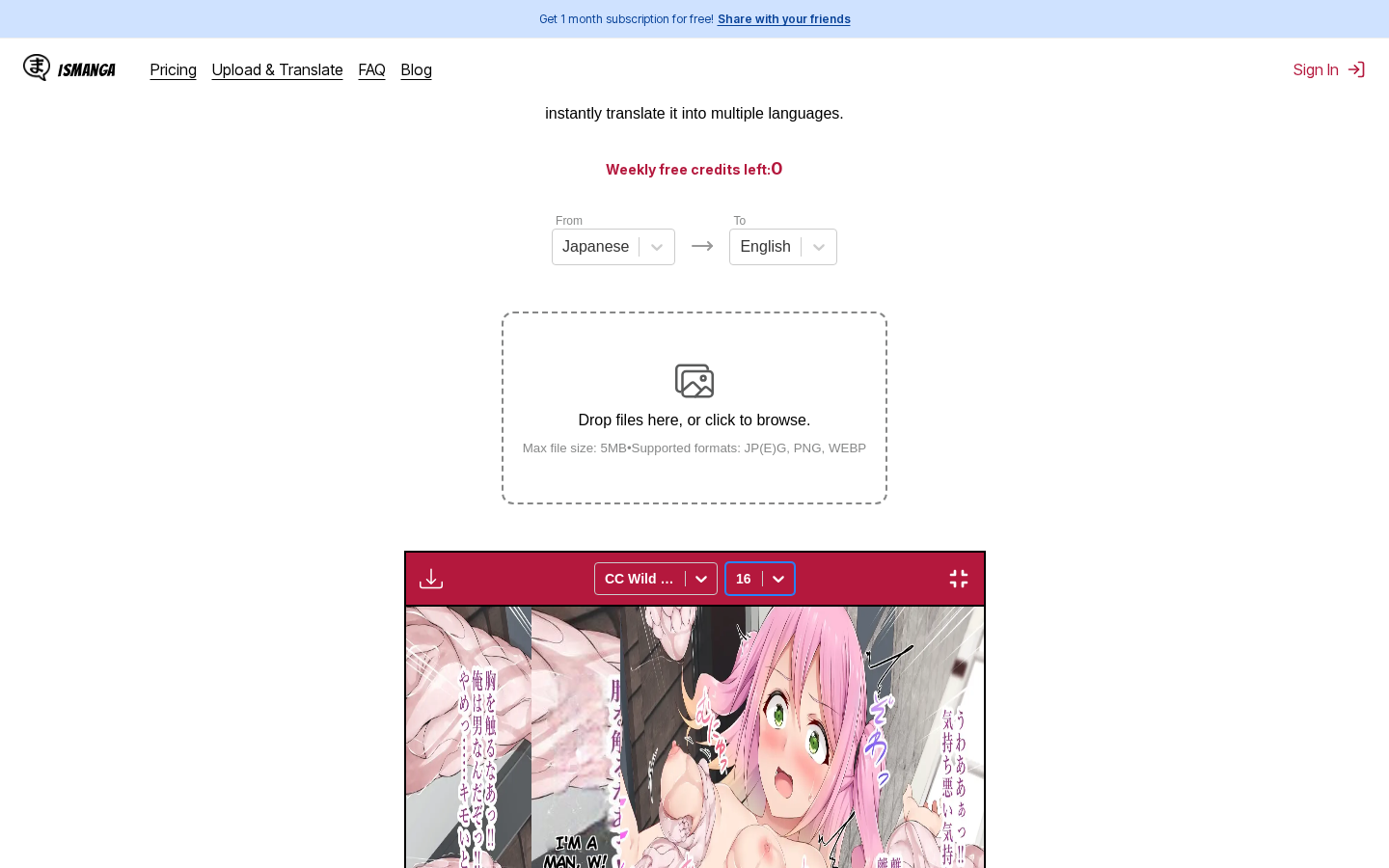 scroll, scrollTop: 0, scrollLeft: 69257, axis: horizontal 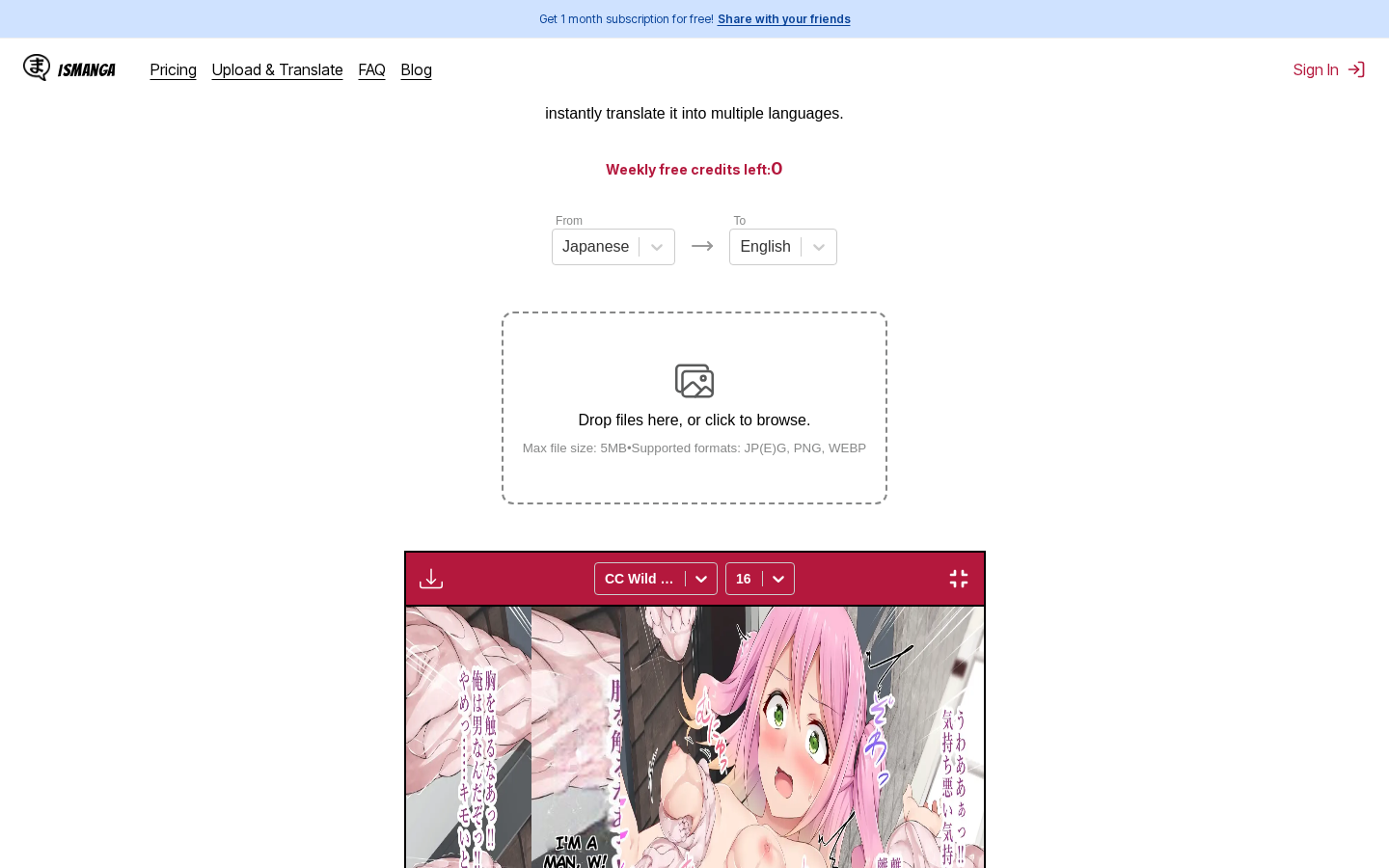 click on "That was because the man had transformed into a Ttr woman, Muta" at bounding box center (-12186, 800) 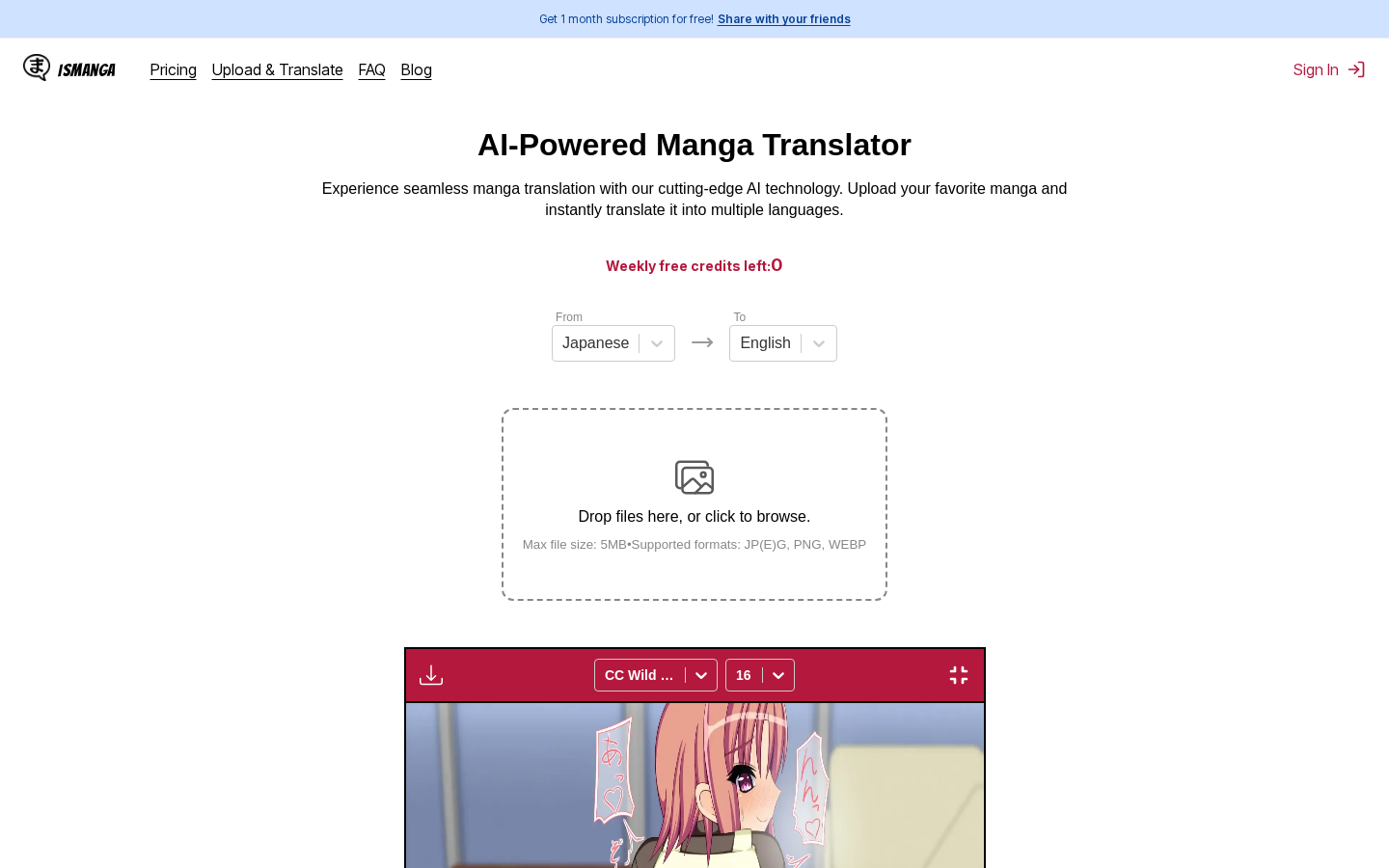 scroll, scrollTop: 96, scrollLeft: 0, axis: vertical 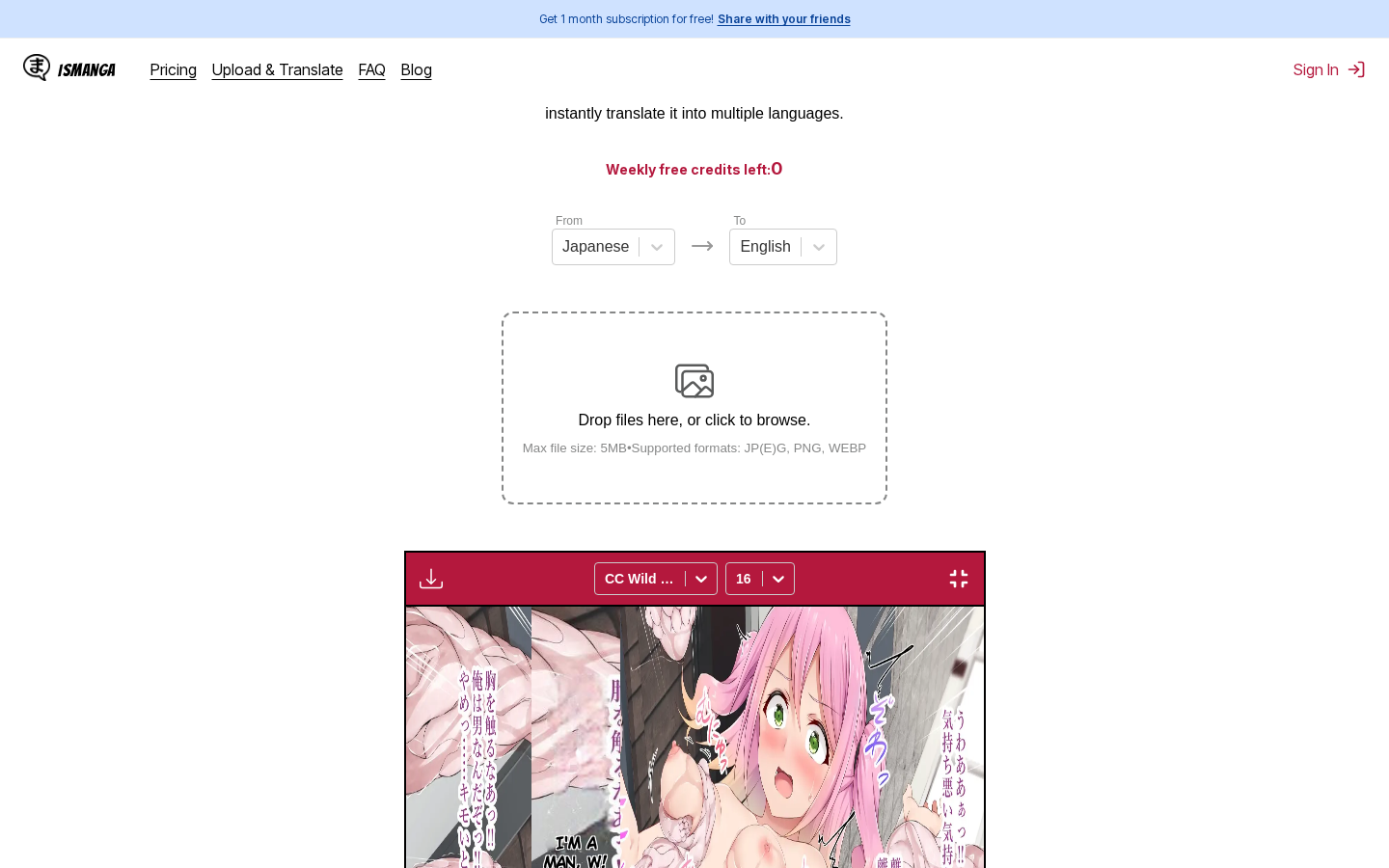 click on "It was really easy to make him ejaculate." at bounding box center [-11613, 852] 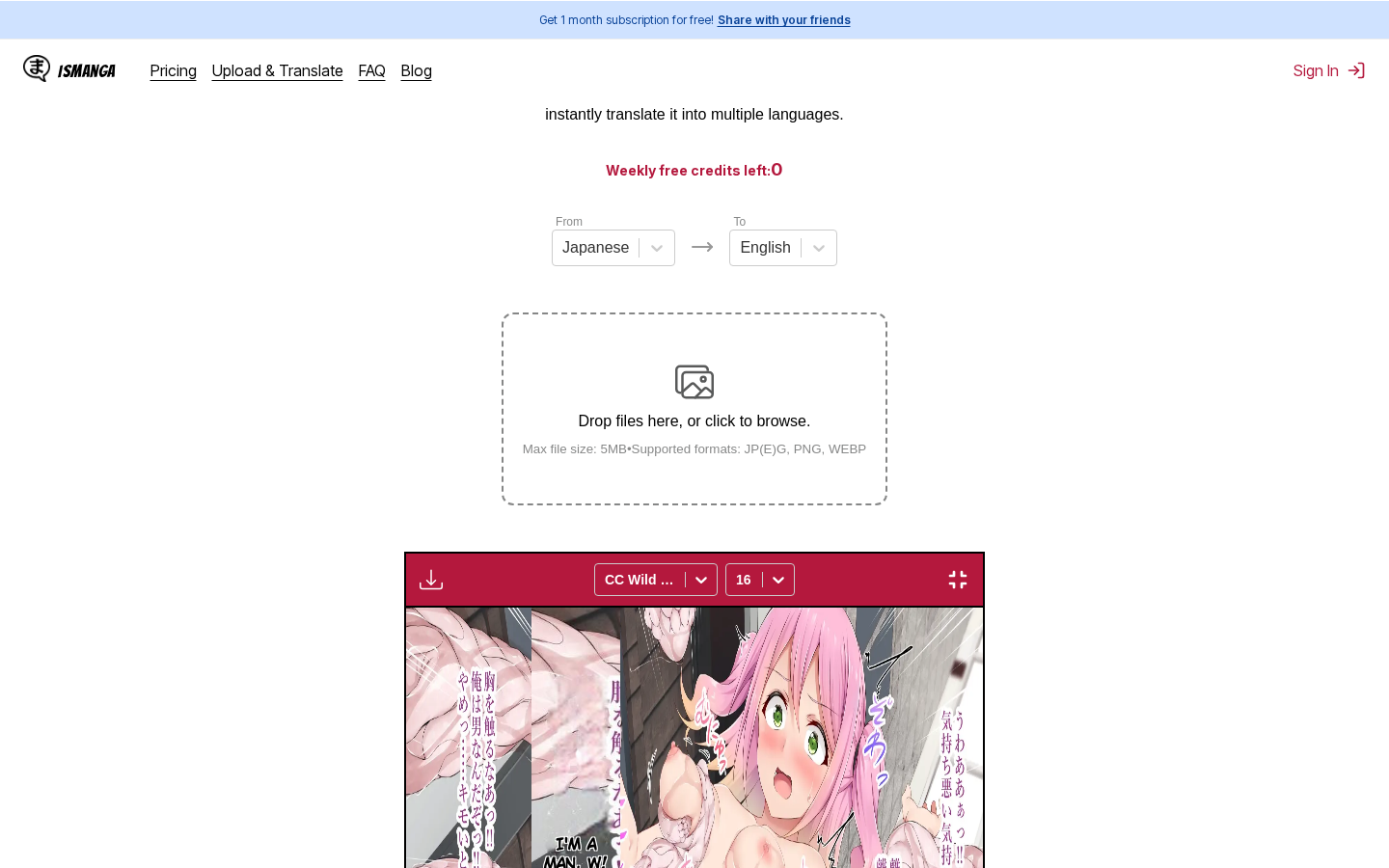 scroll, scrollTop: 0, scrollLeft: 78953, axis: horizontal 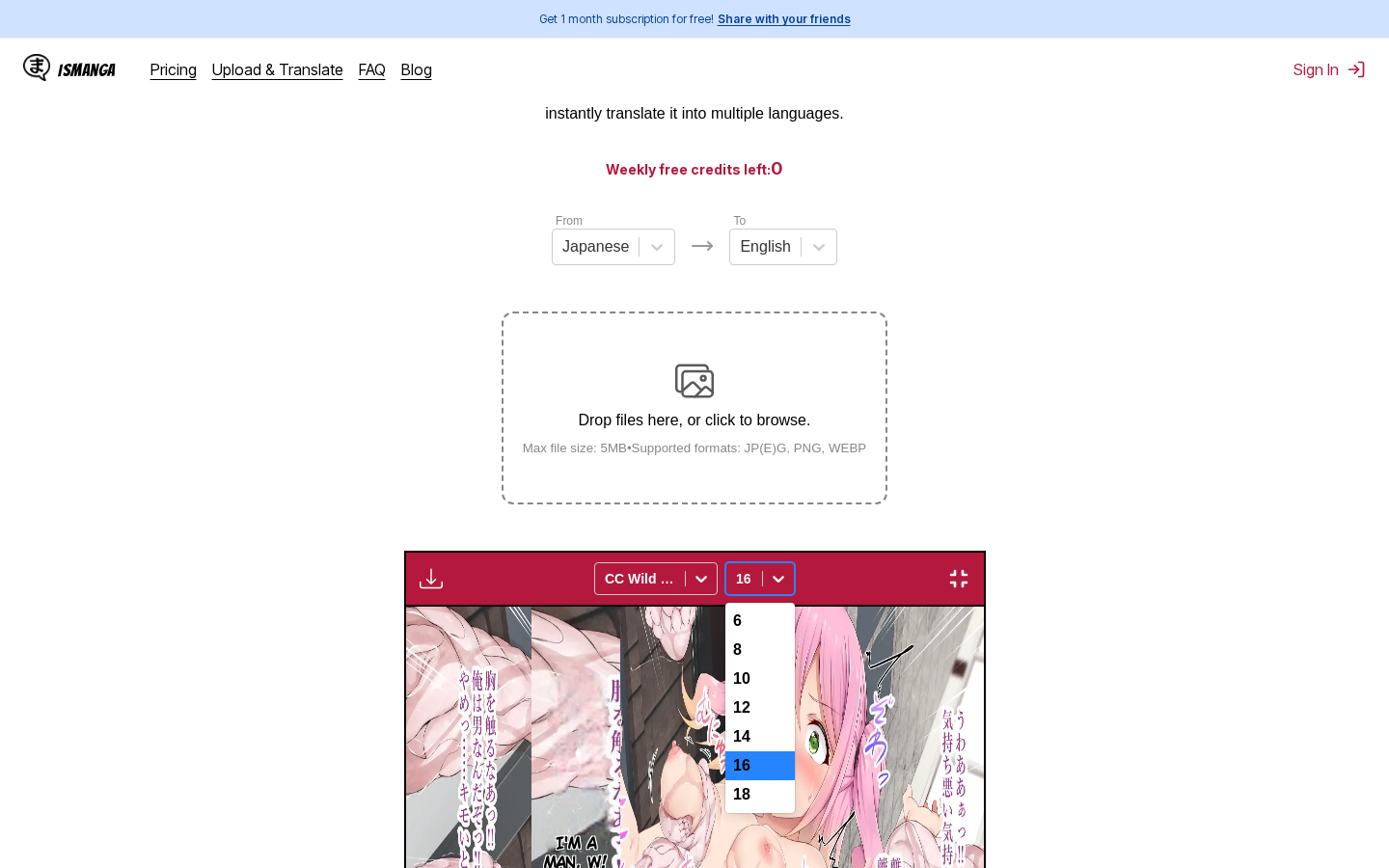 click 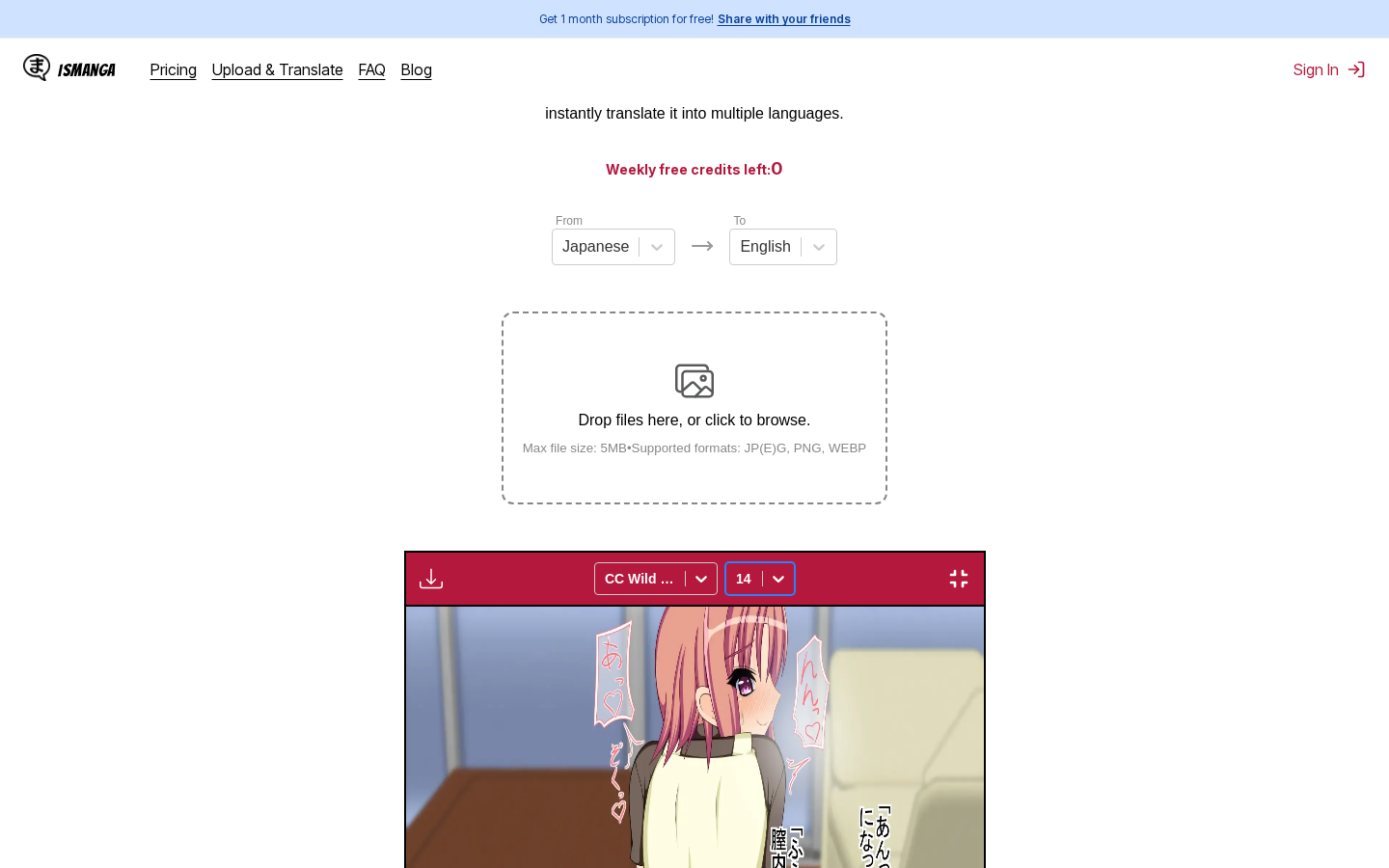scroll, scrollTop: 96, scrollLeft: 0, axis: vertical 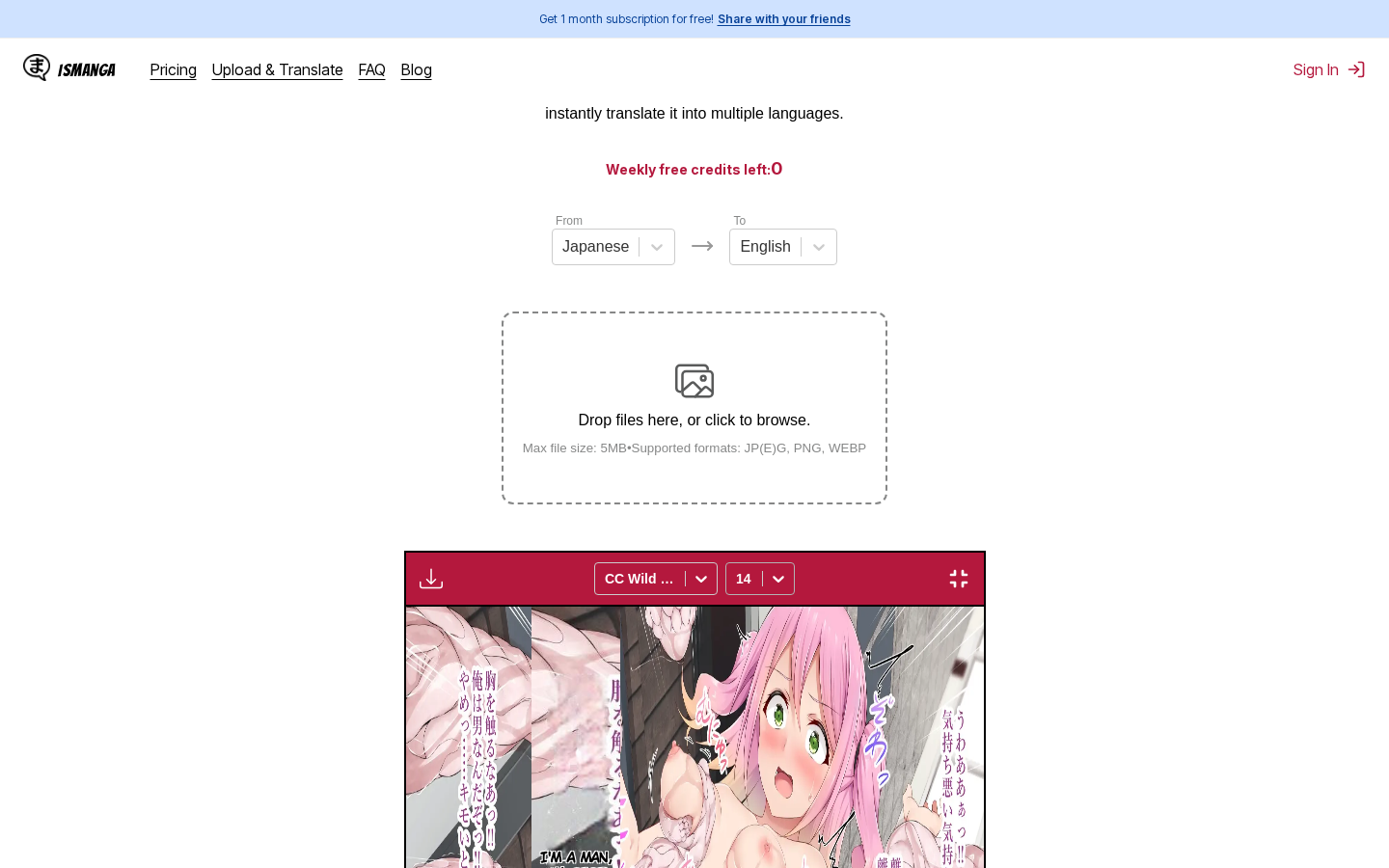 click 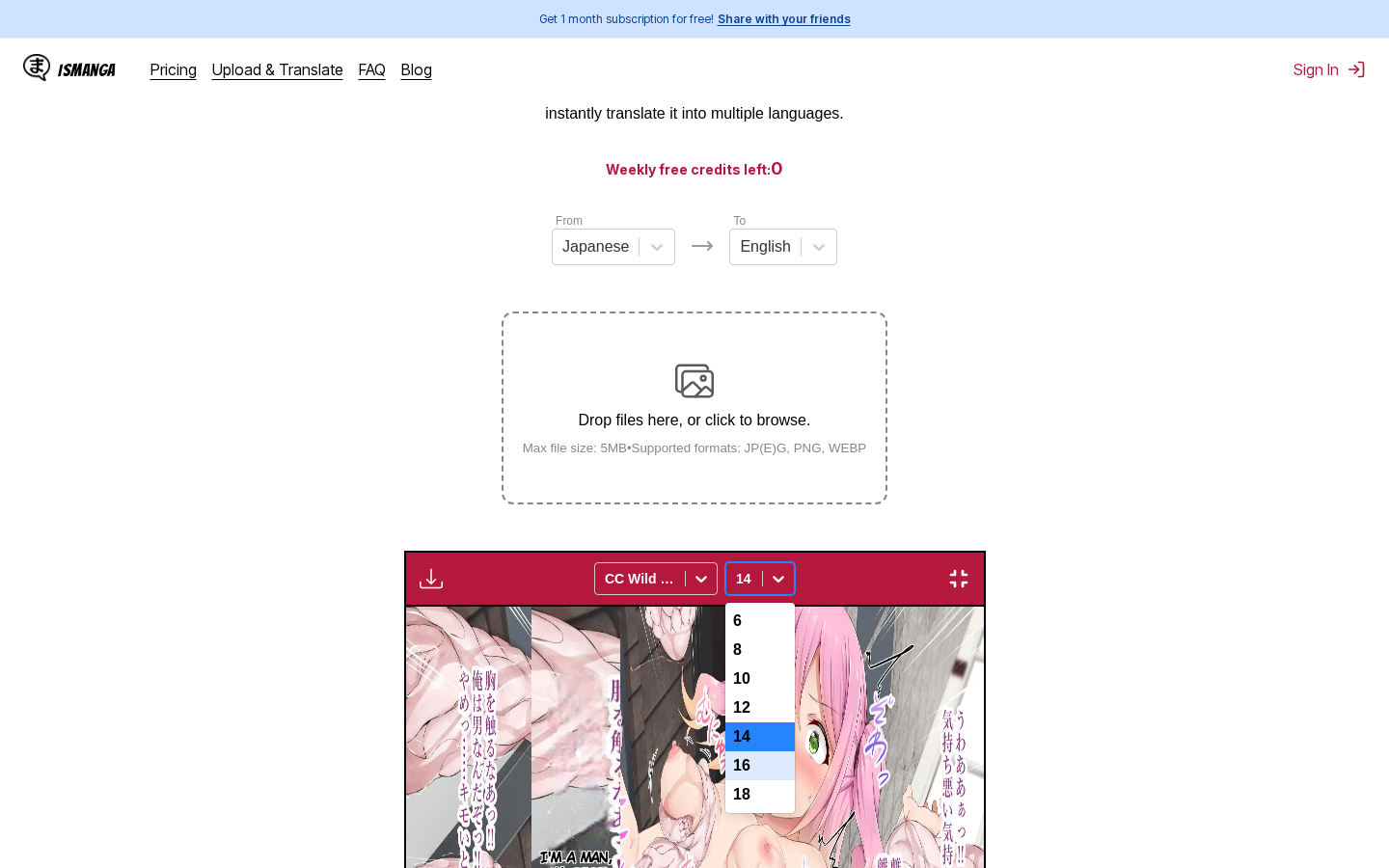 click on "16" at bounding box center [760, 766] 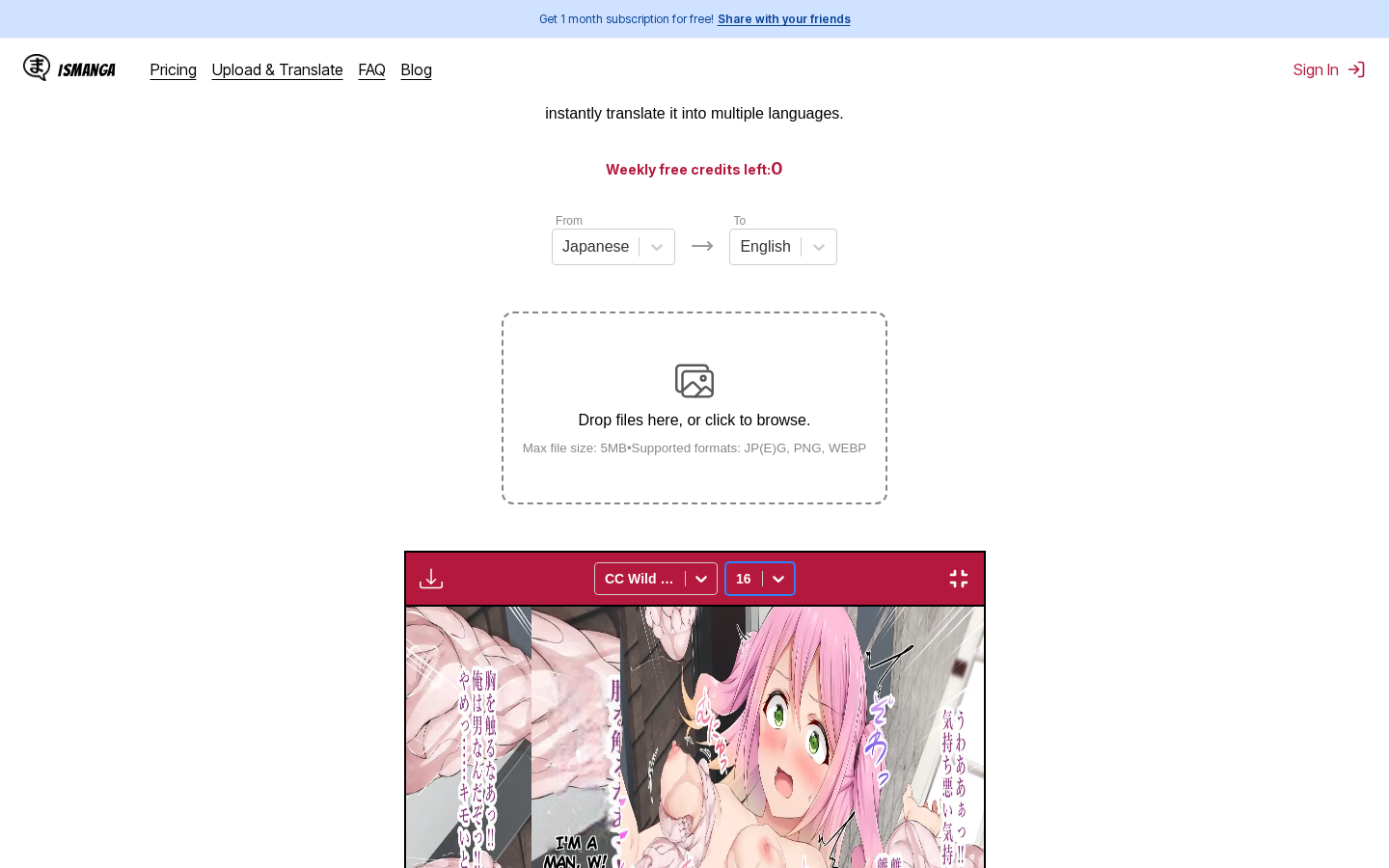 scroll, scrollTop: 0, scrollLeft: 99730, axis: horizontal 